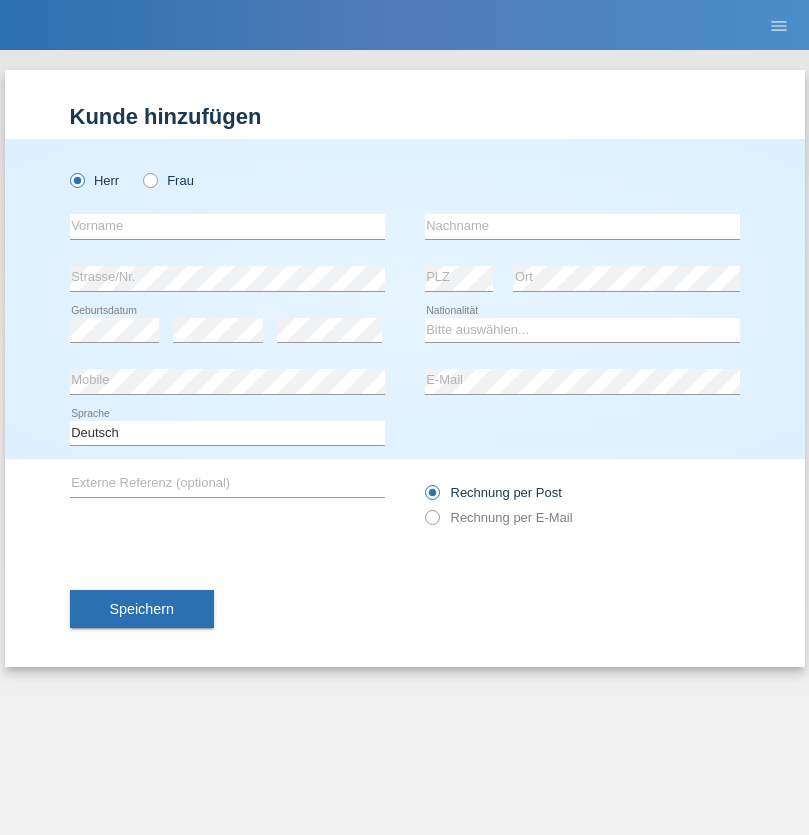 scroll, scrollTop: 0, scrollLeft: 0, axis: both 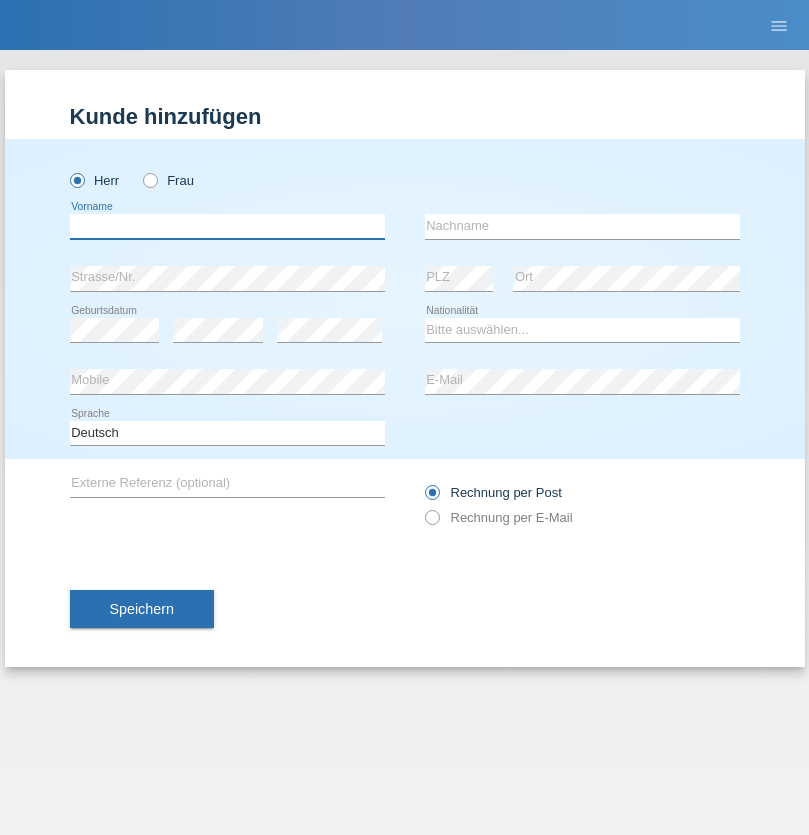 click at bounding box center [227, 226] 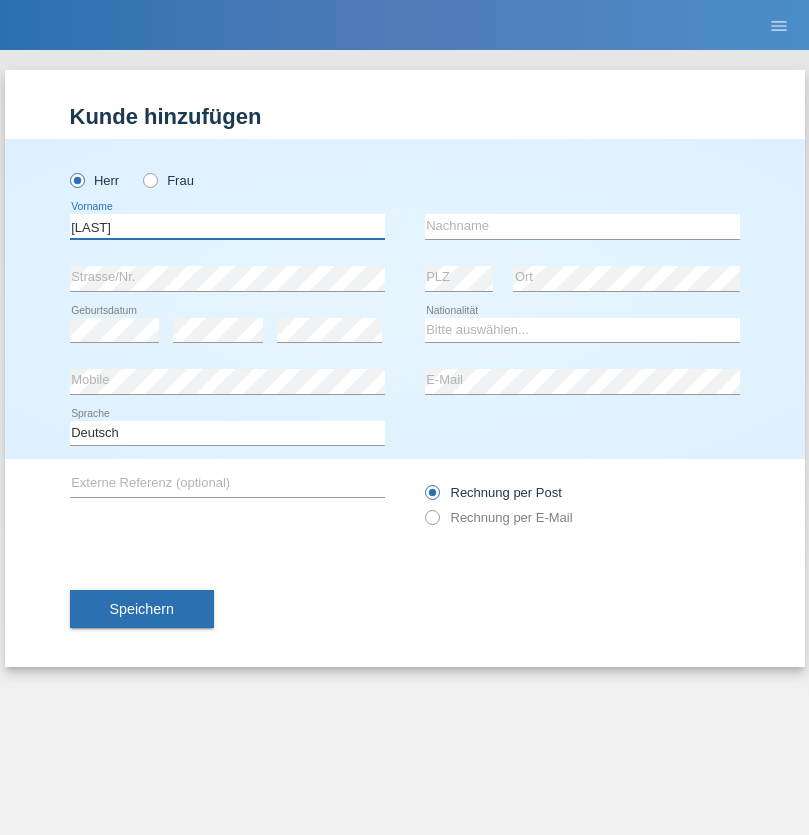 type on "[FIRST]" 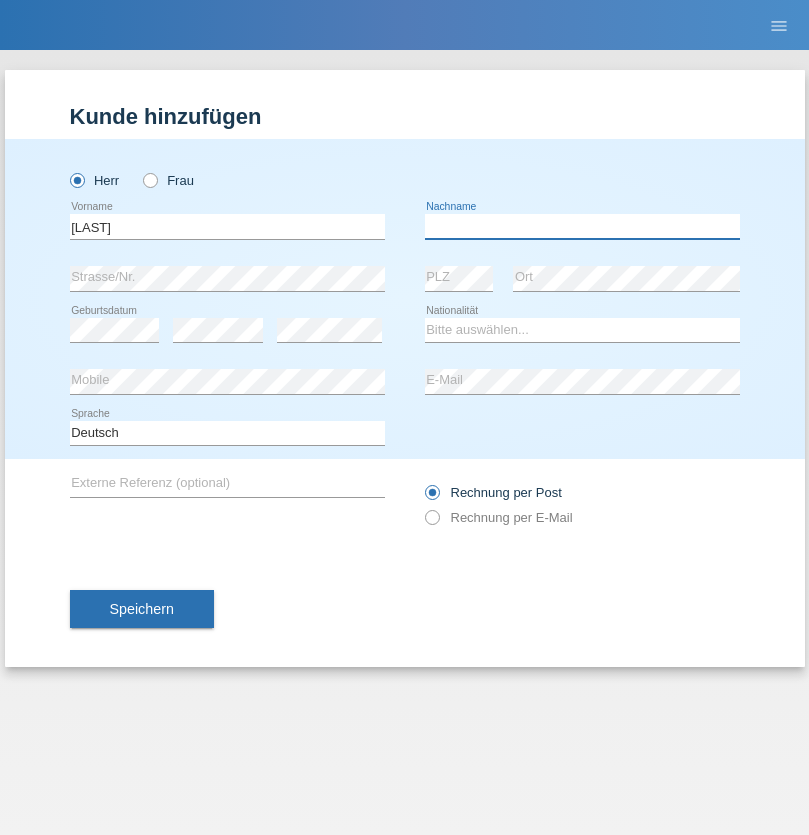 click at bounding box center [582, 226] 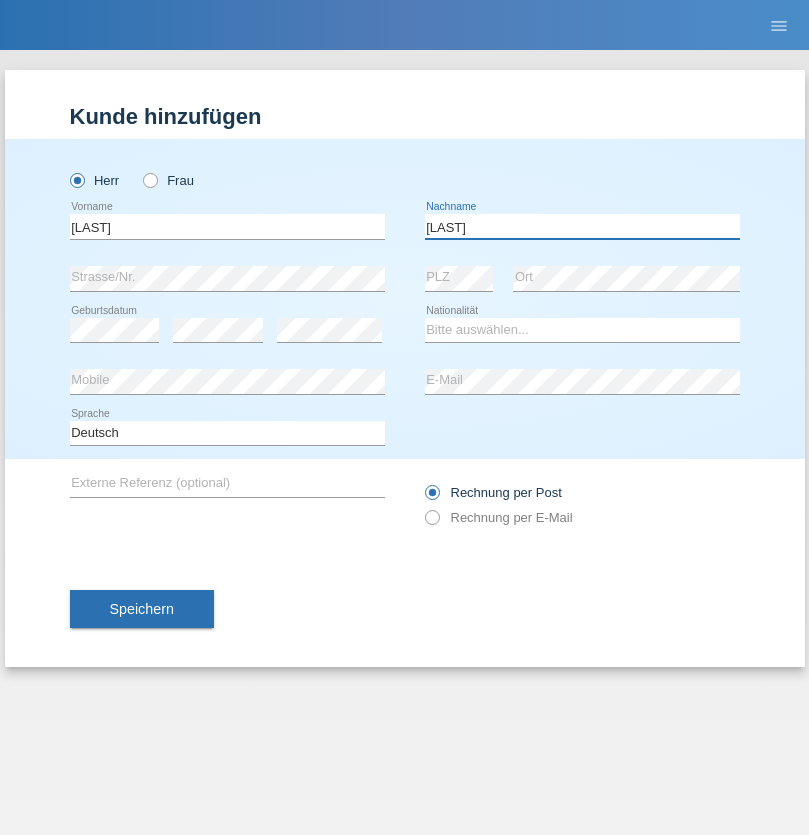 type on "[LAST]" 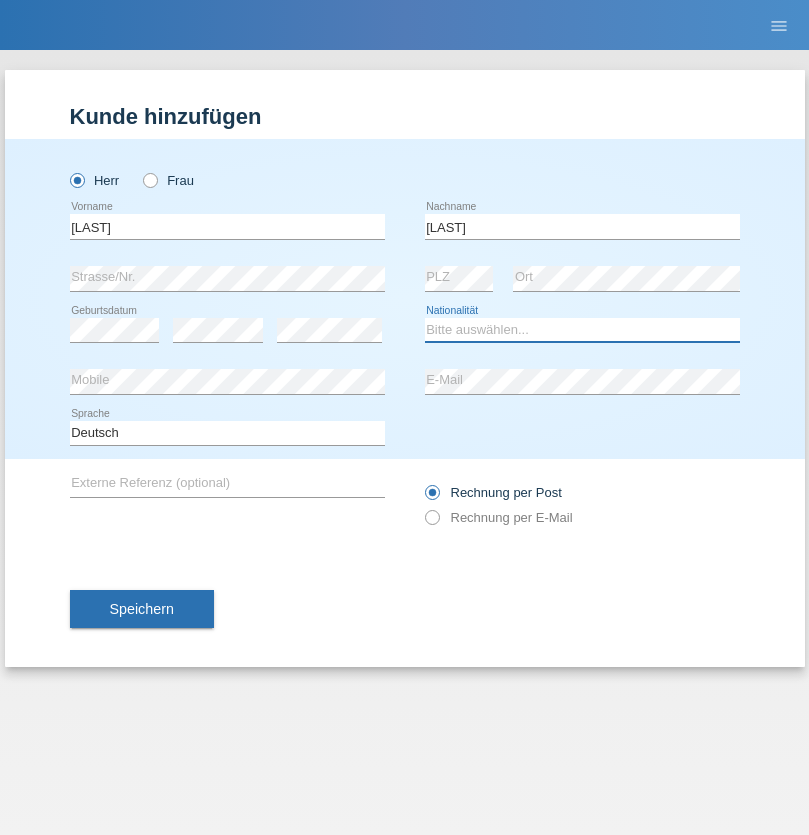 select on "CH" 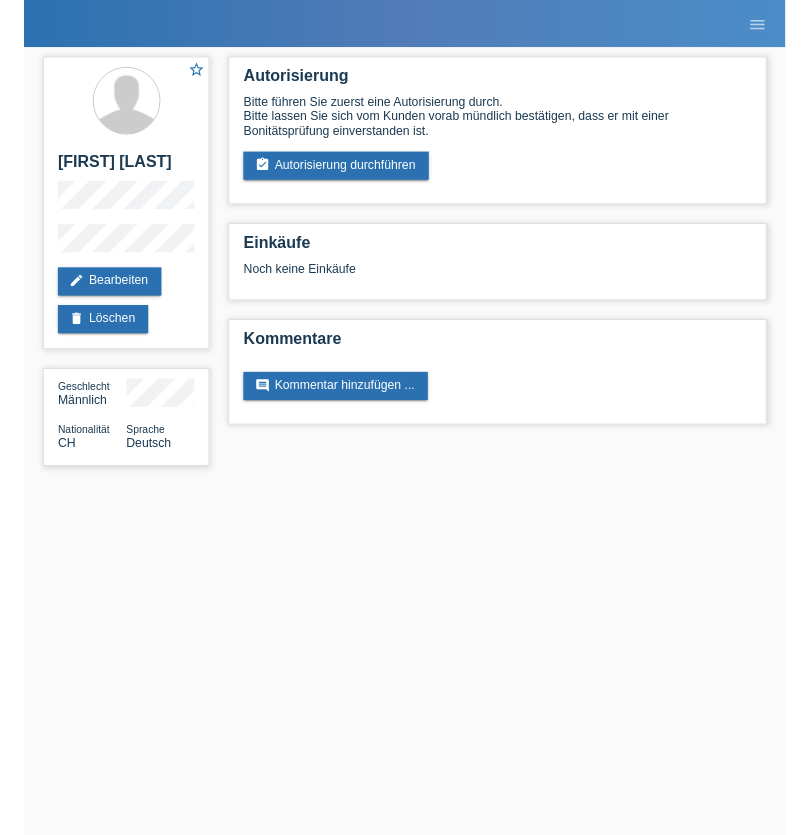 scroll, scrollTop: 0, scrollLeft: 0, axis: both 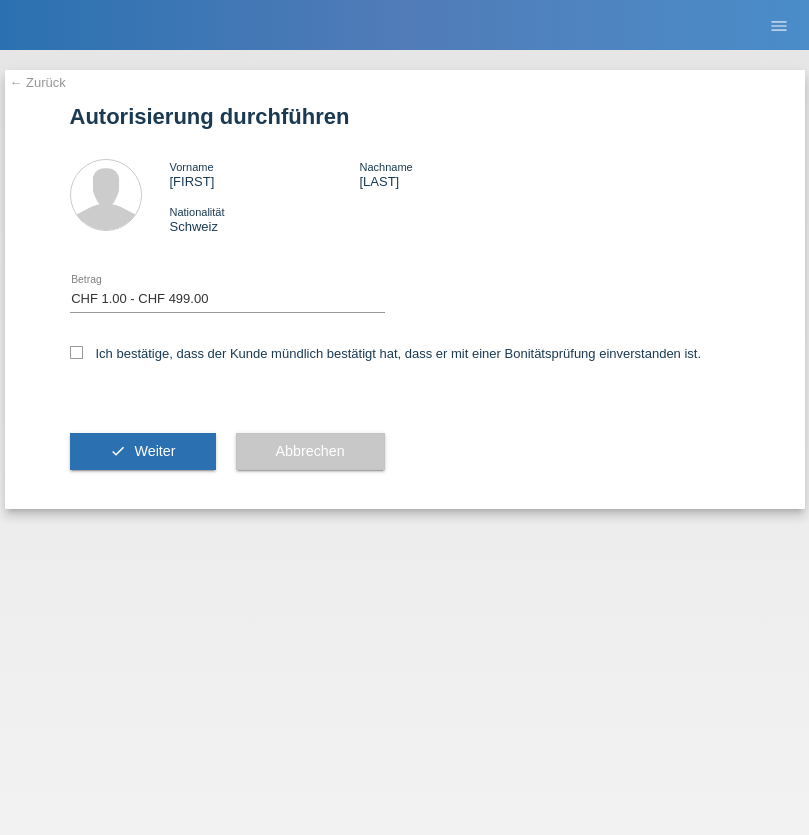 select on "1" 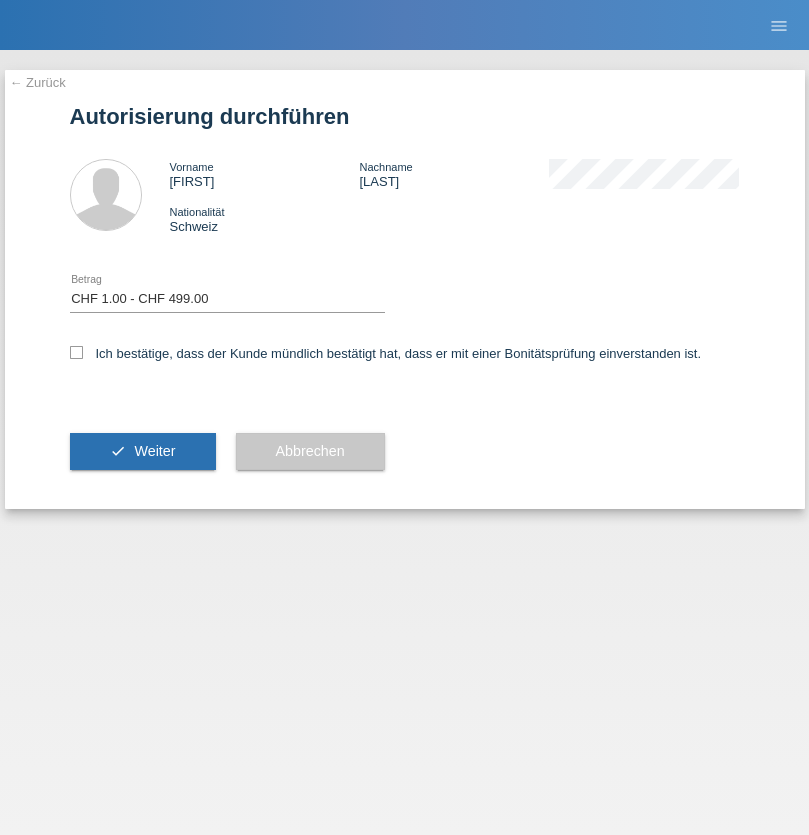 checkbox on "true" 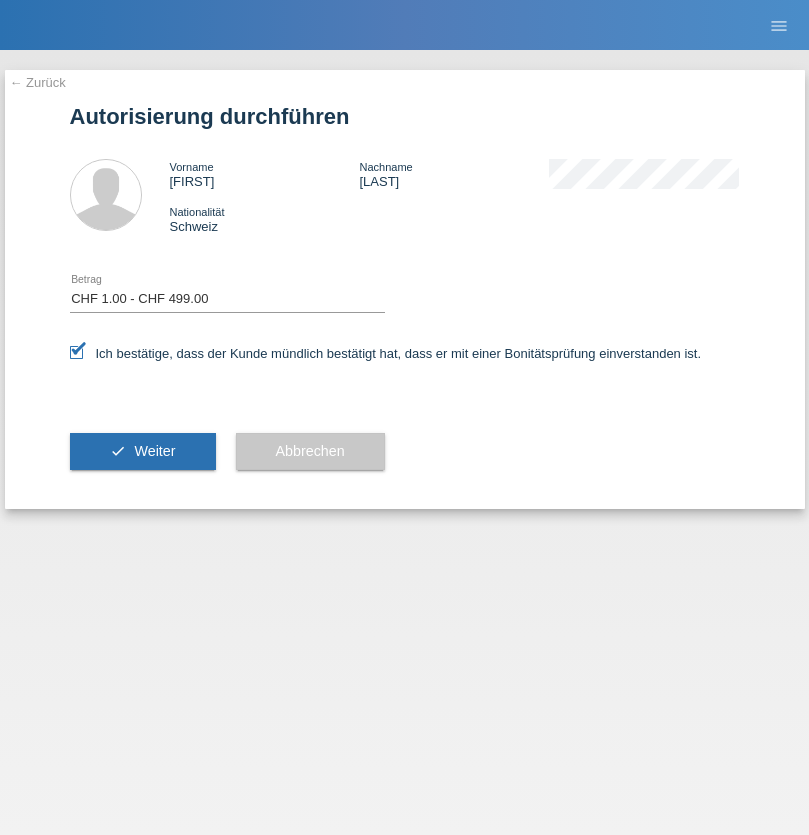 scroll, scrollTop: 0, scrollLeft: 0, axis: both 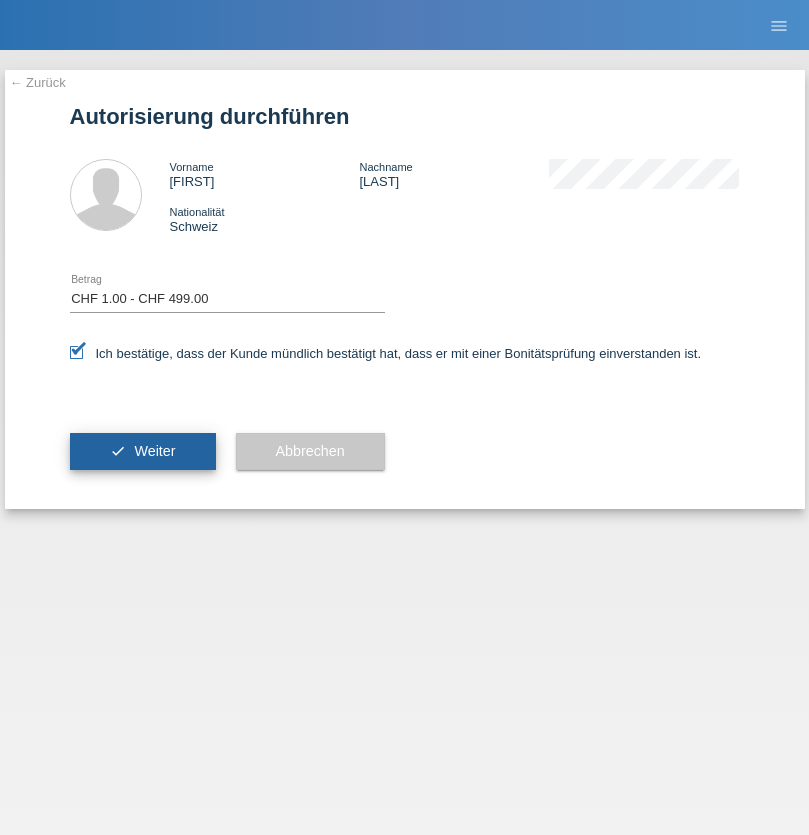 click on "Weiter" at bounding box center [154, 451] 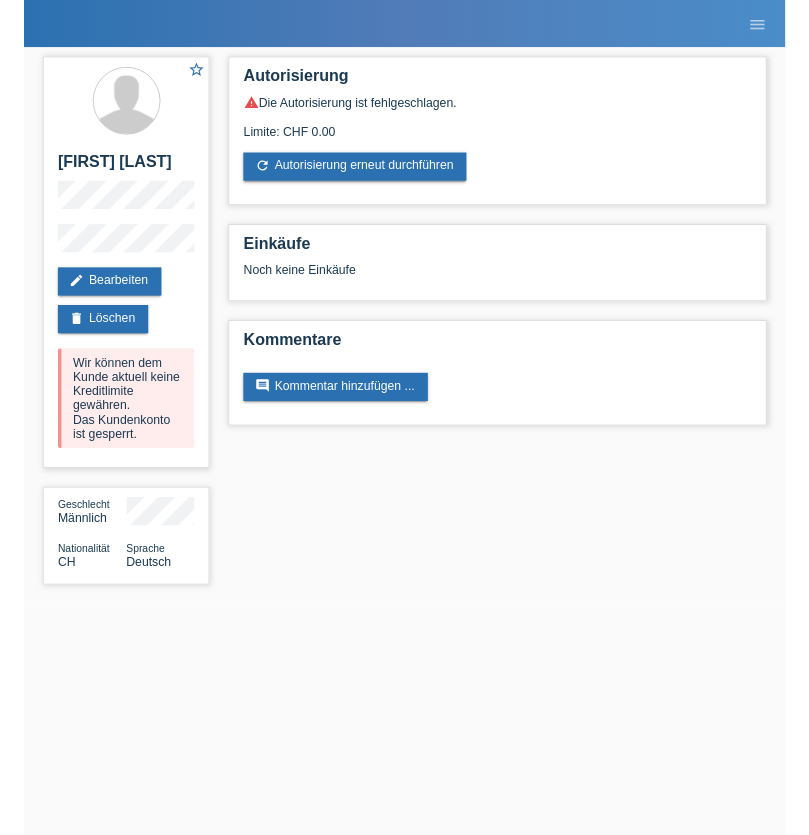 scroll, scrollTop: 0, scrollLeft: 0, axis: both 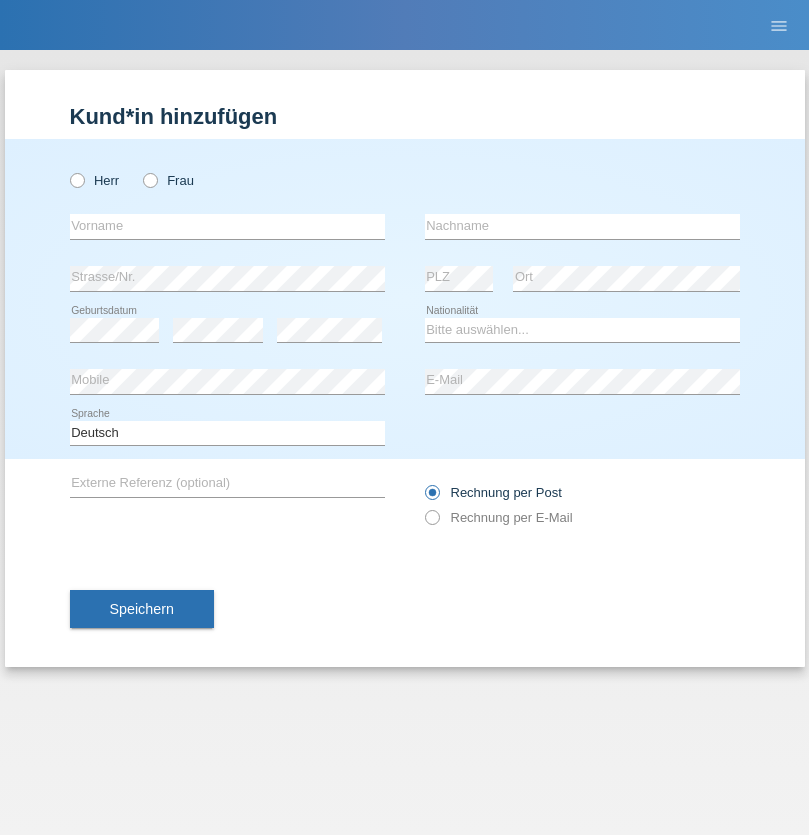 radio on "true" 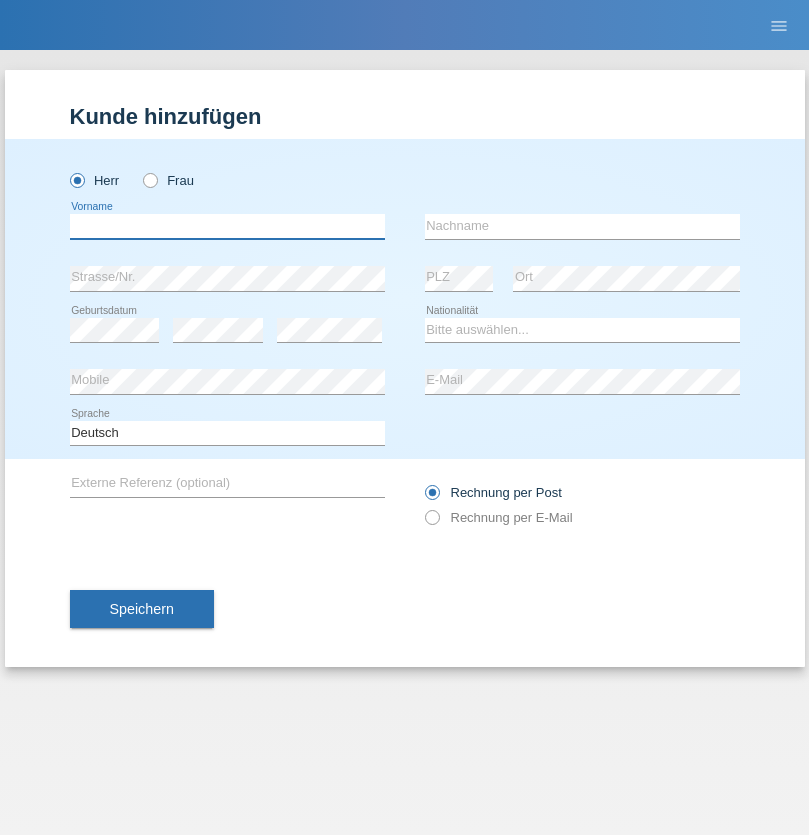 click at bounding box center [227, 226] 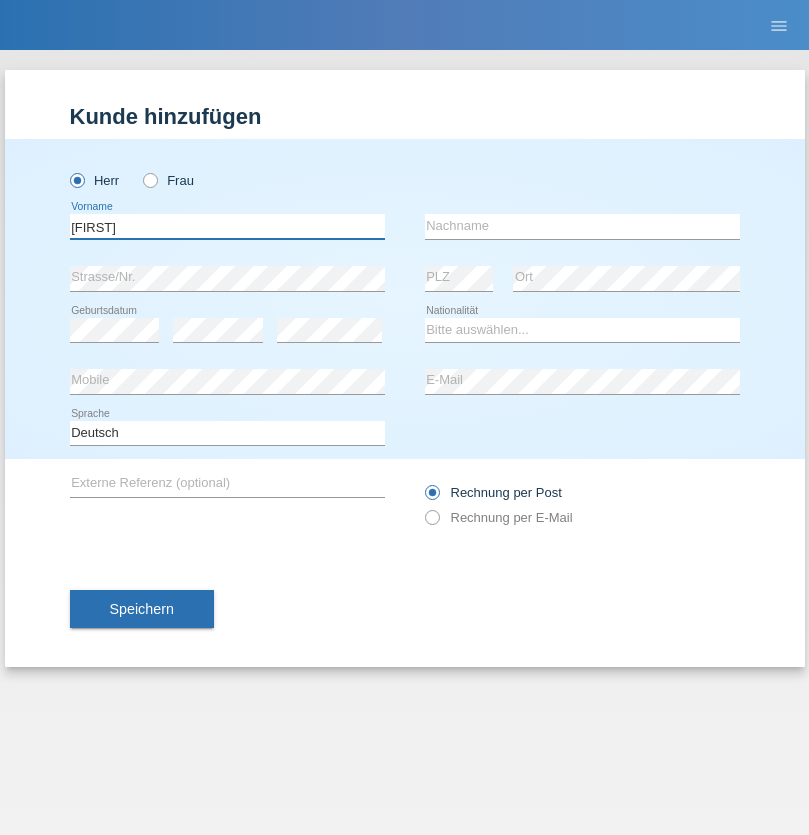 type on "[FIRST]" 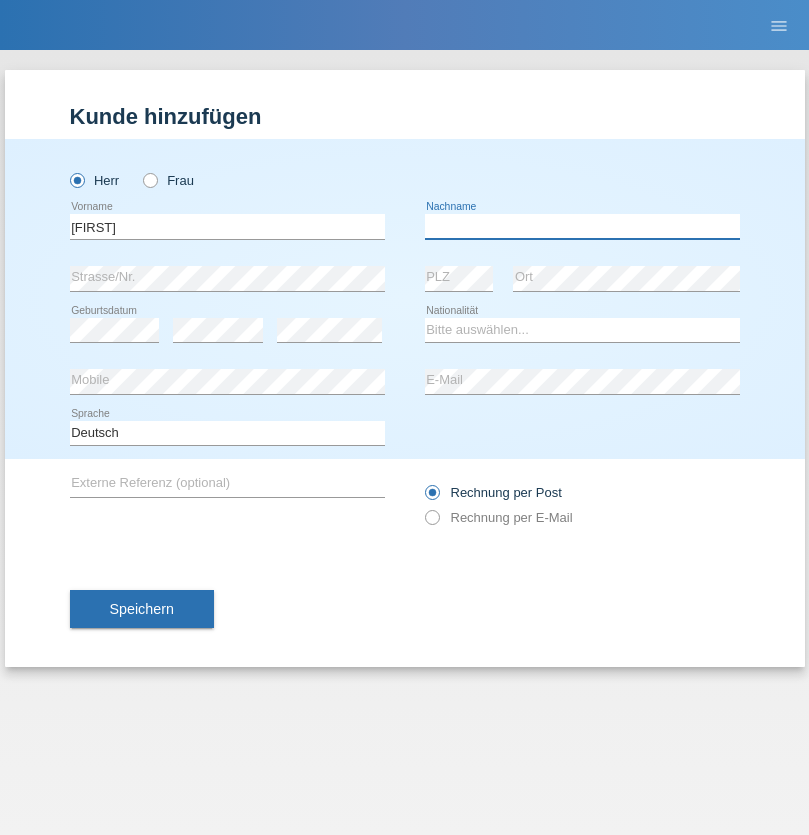 click at bounding box center (582, 226) 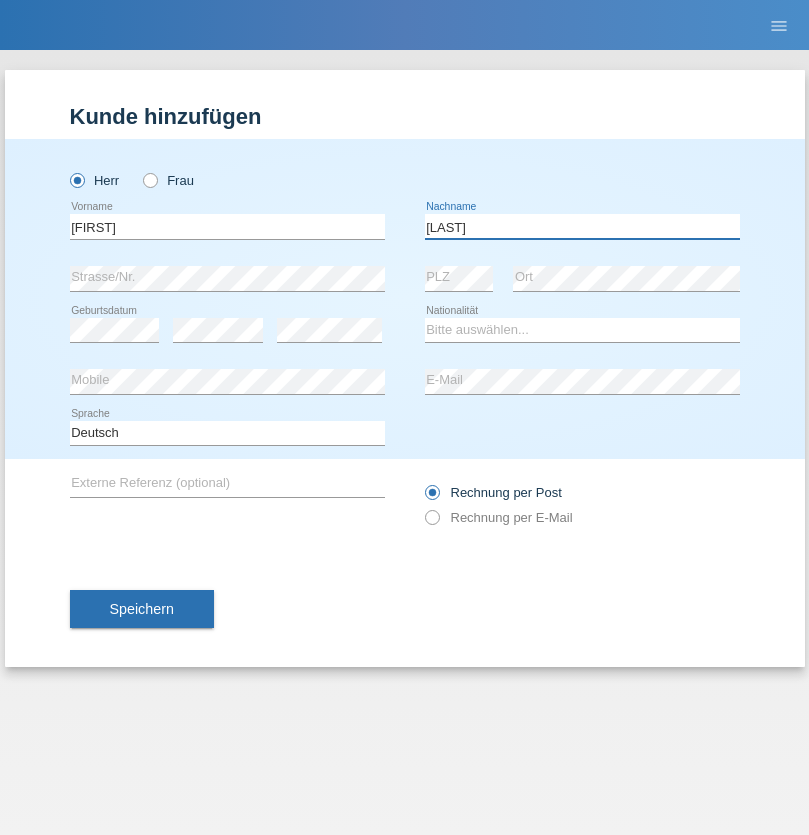 type on "[LAST]" 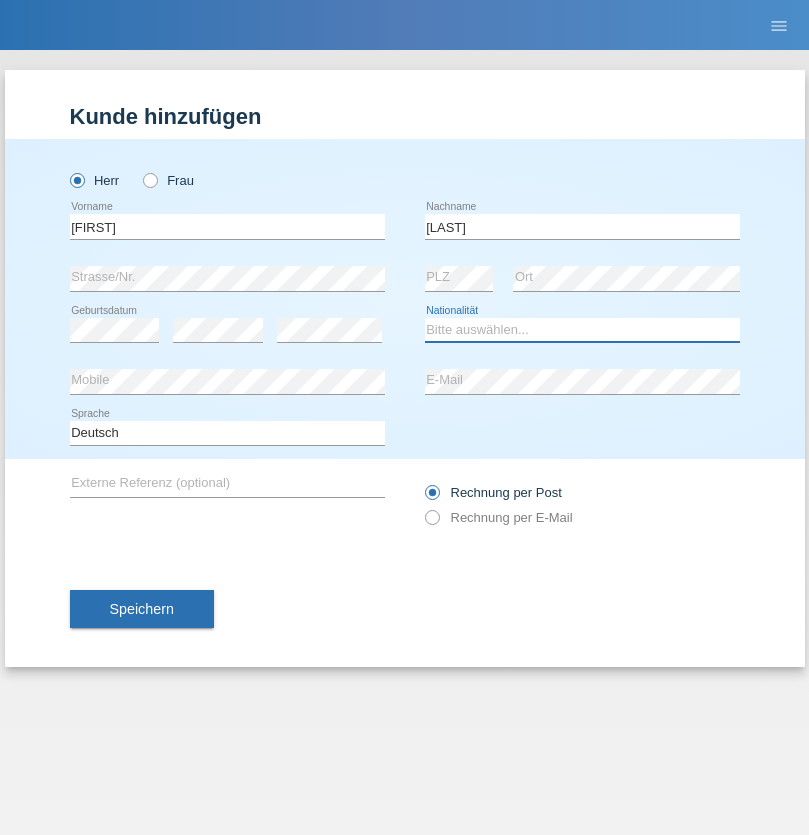 select on "CH" 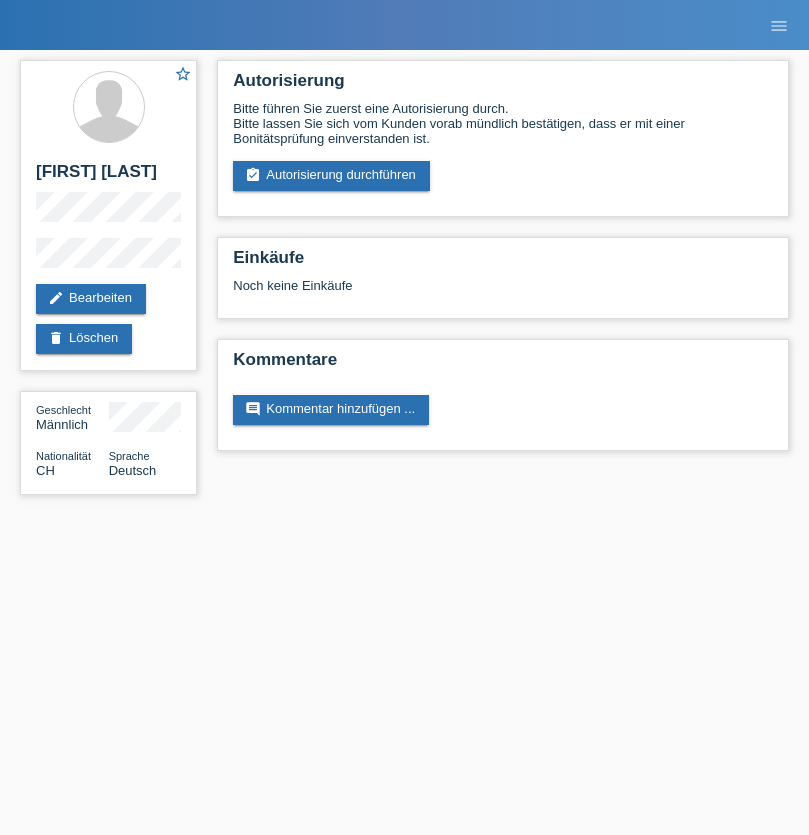 scroll, scrollTop: 0, scrollLeft: 0, axis: both 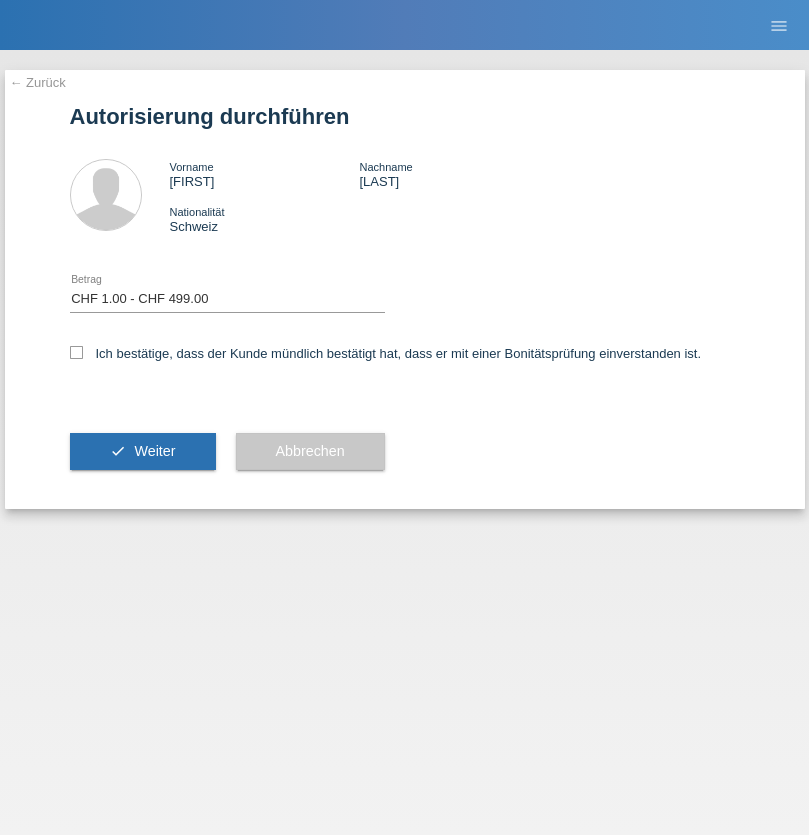 select on "1" 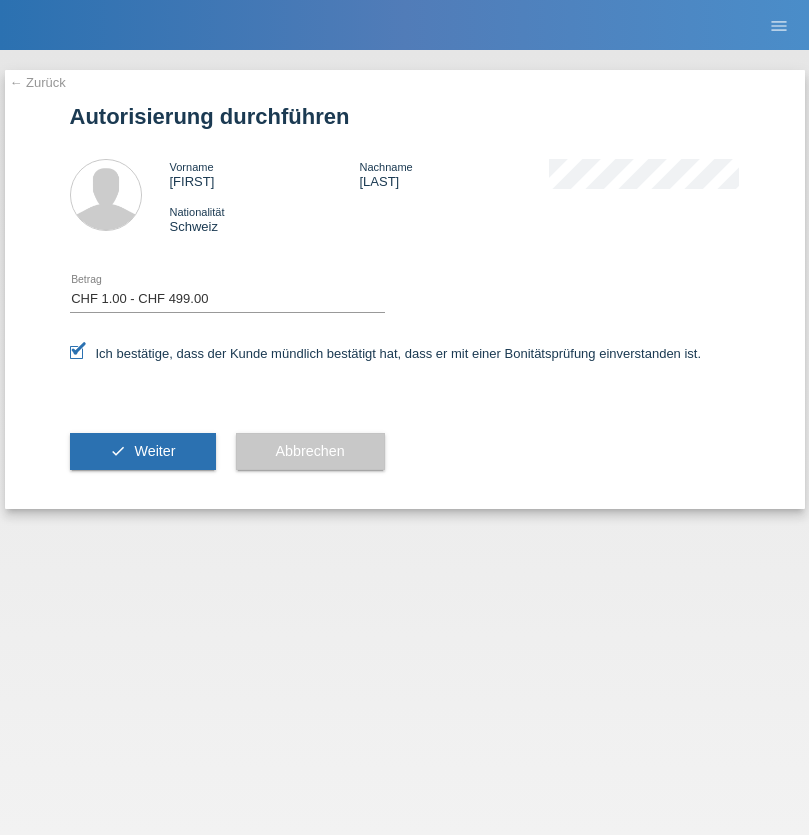 scroll, scrollTop: 0, scrollLeft: 0, axis: both 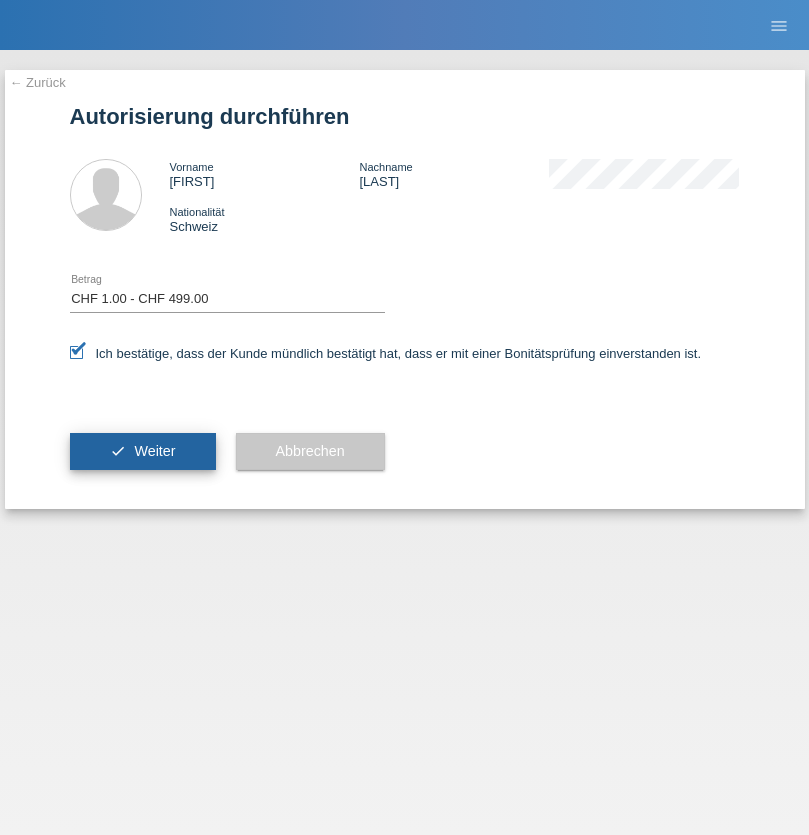 click on "Weiter" at bounding box center [154, 451] 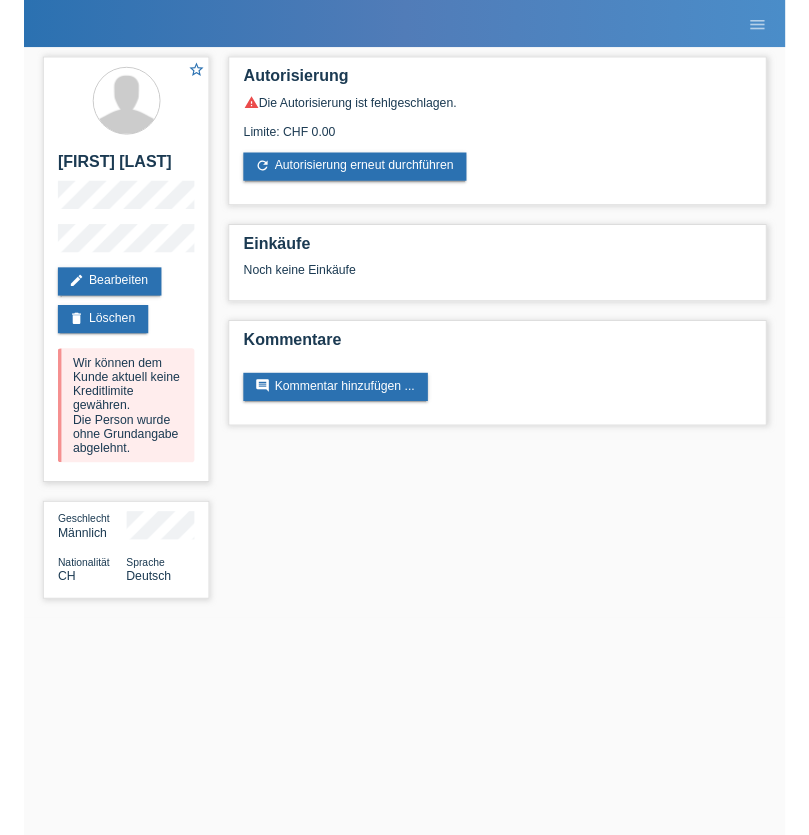 scroll, scrollTop: 0, scrollLeft: 0, axis: both 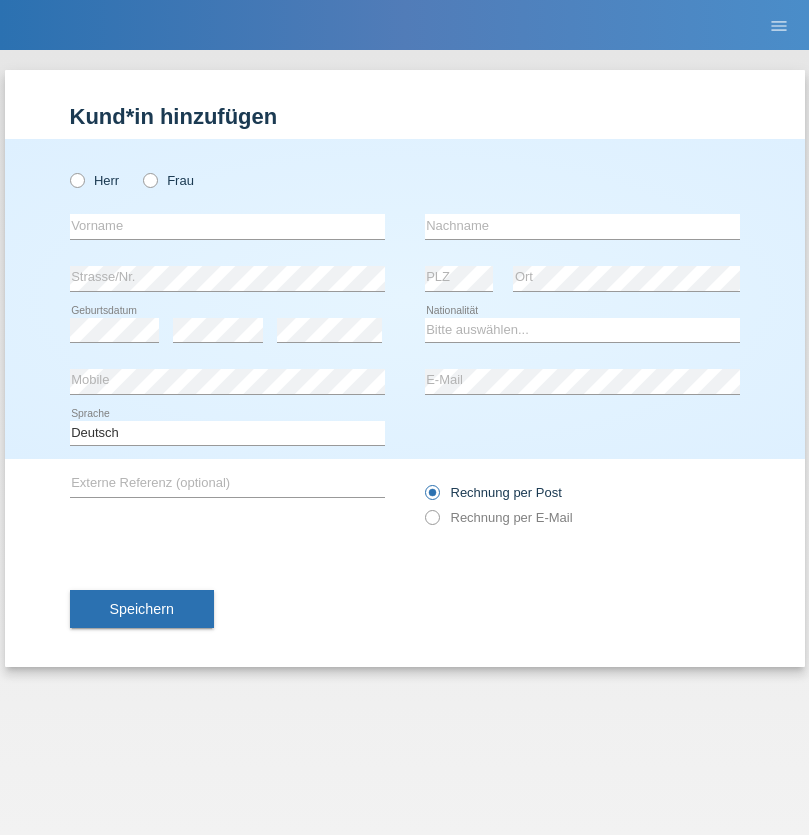 radio on "true" 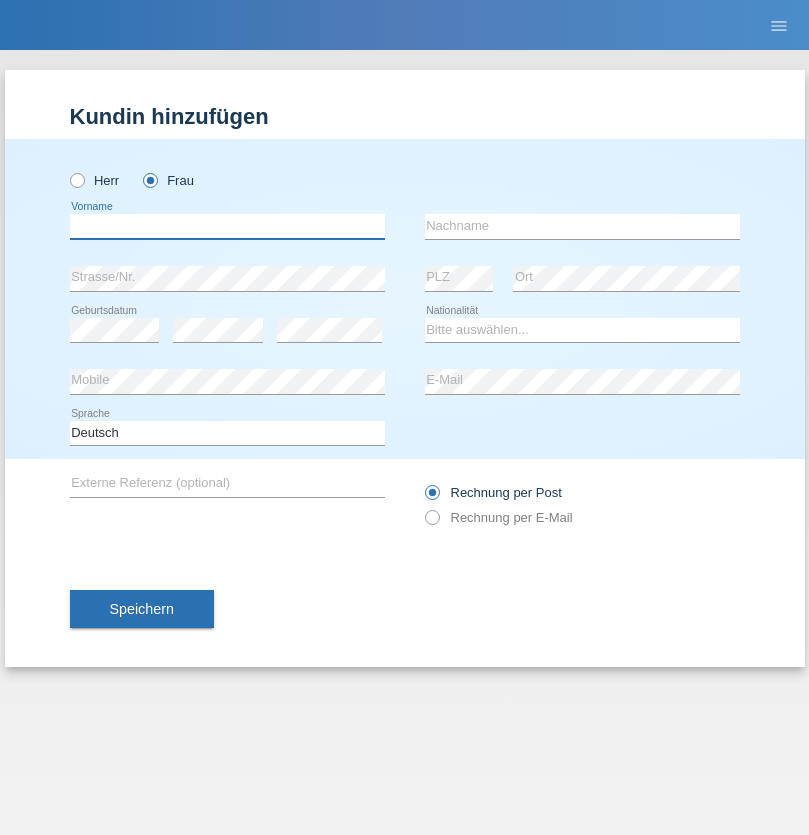 click at bounding box center [227, 226] 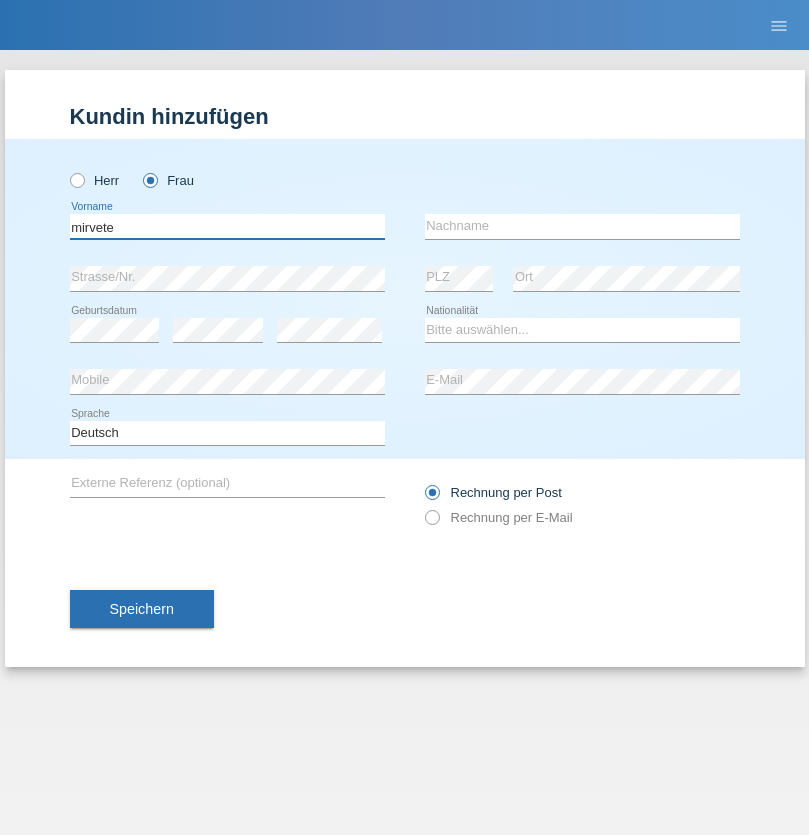 type on "[NAME]" 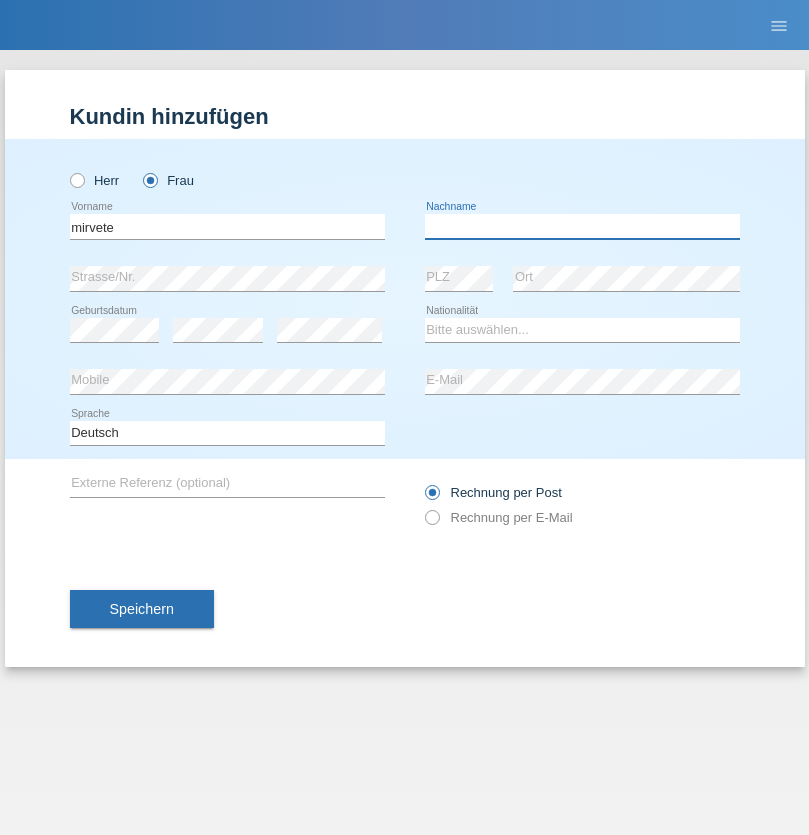 click at bounding box center [582, 226] 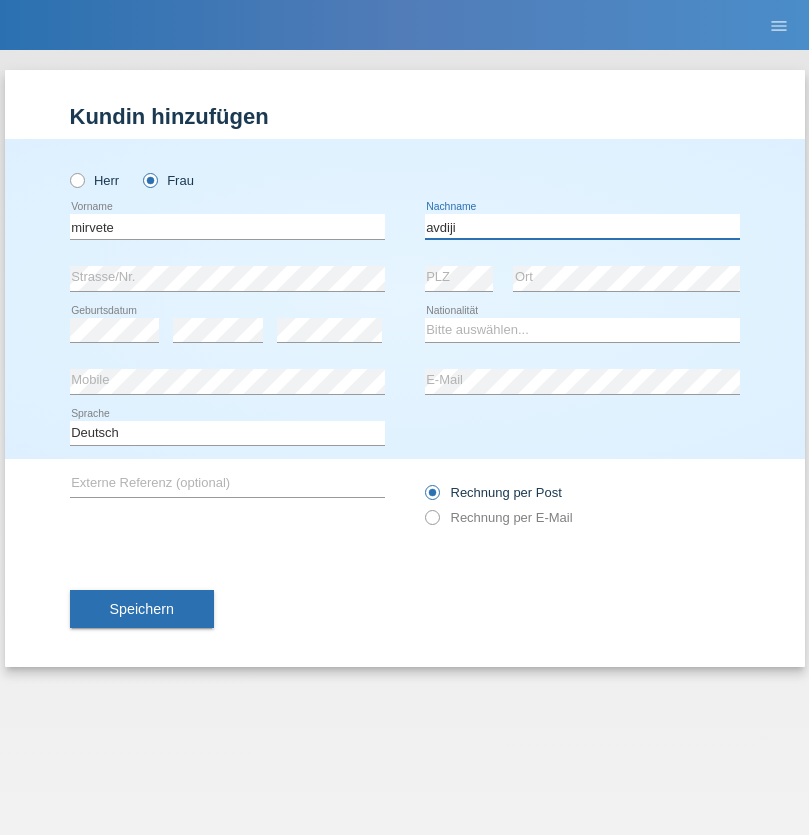 type on "[NAME]" 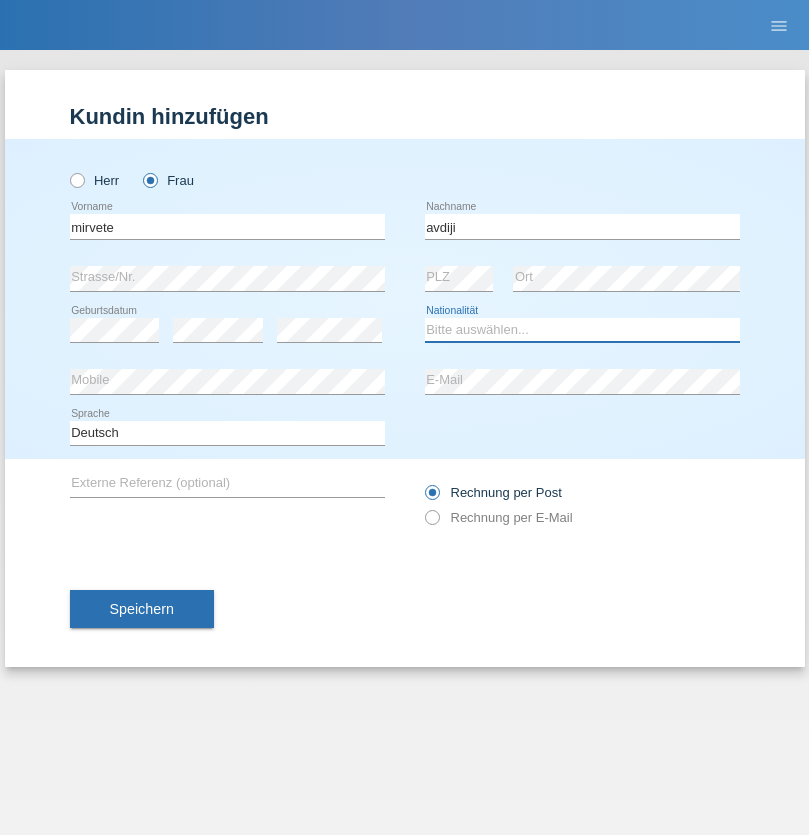 select on "AL" 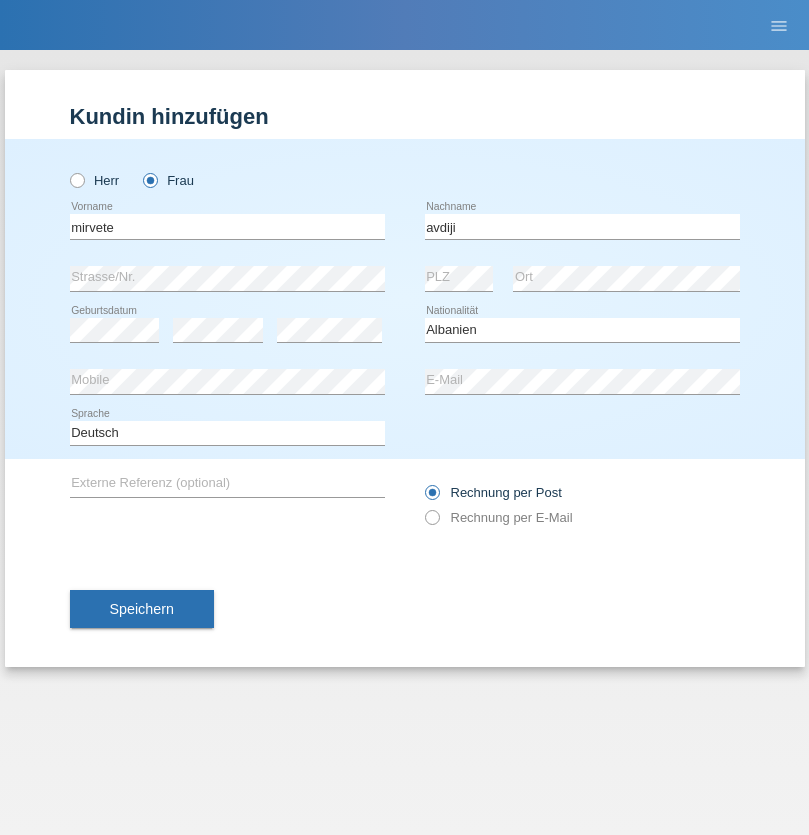 select on "C" 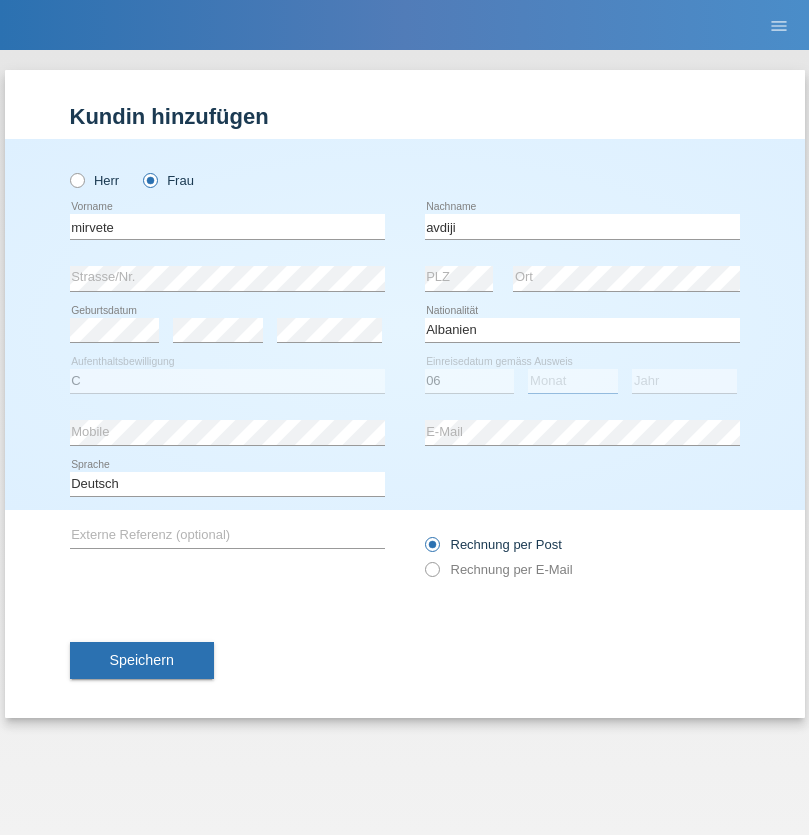 select on "06" 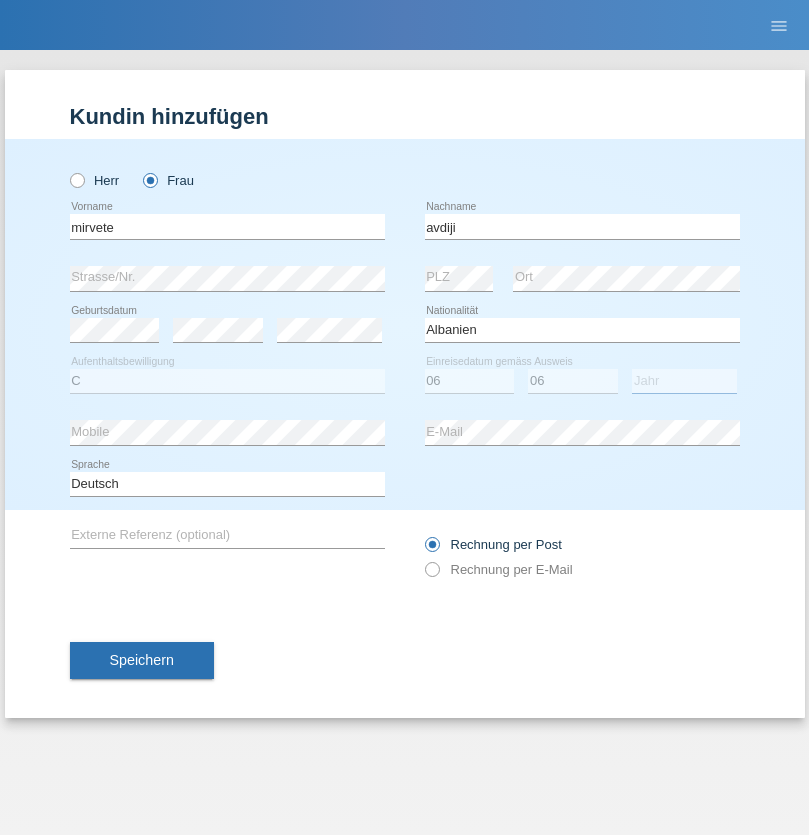 select on "1998" 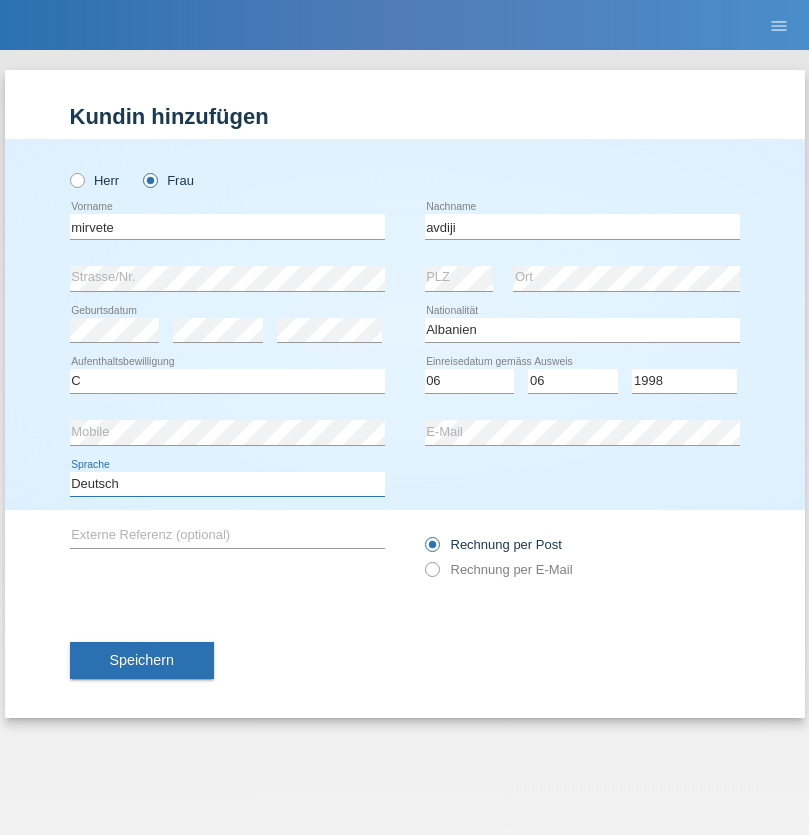 select on "en" 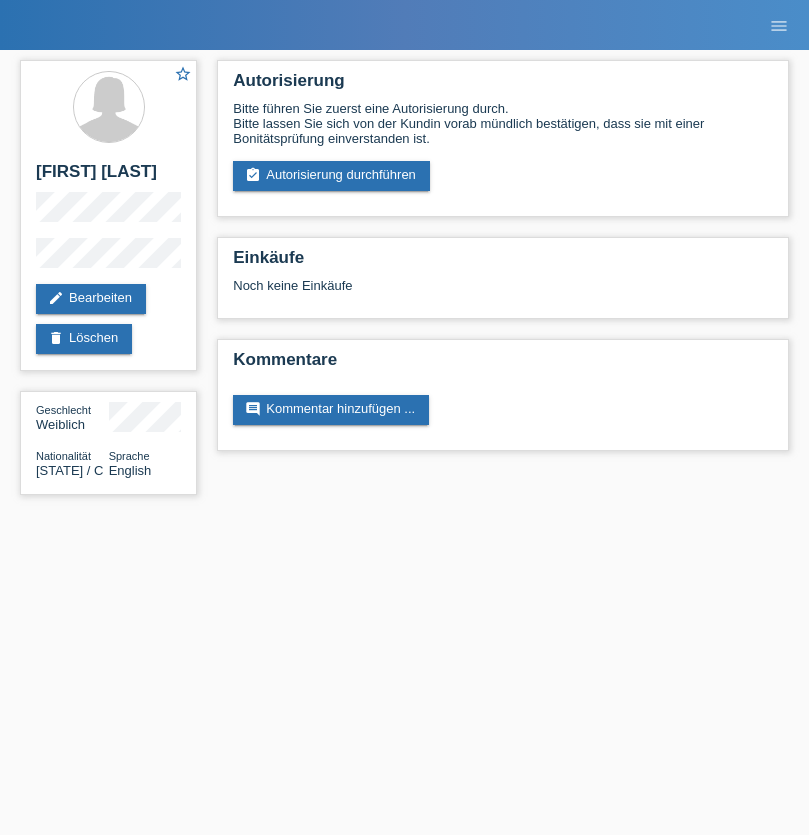 scroll, scrollTop: 0, scrollLeft: 0, axis: both 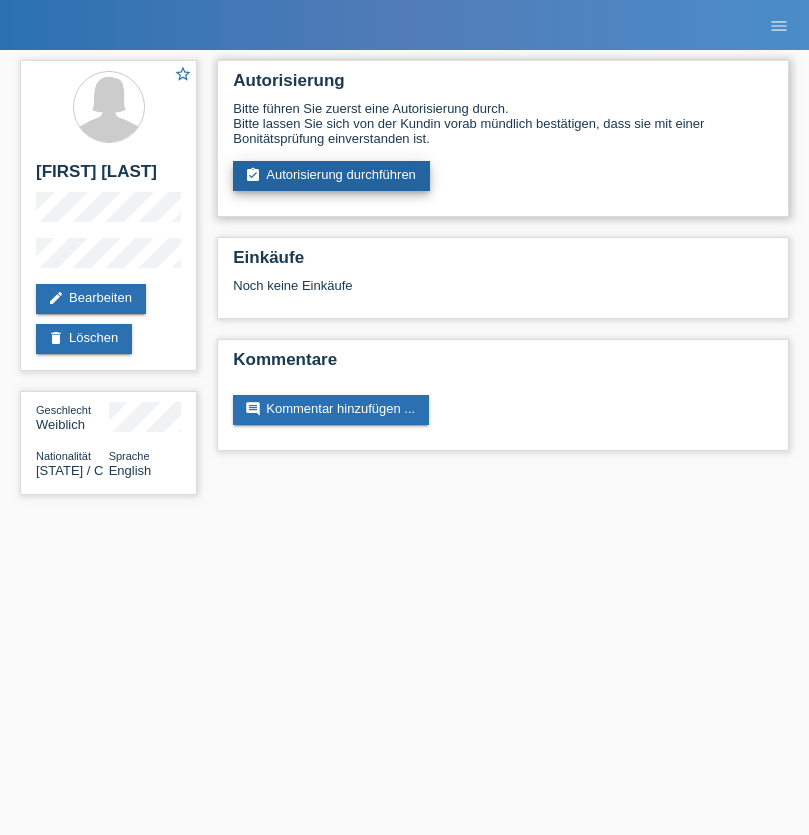 click on "assignment_turned_in  Autorisierung durchführen" at bounding box center [331, 176] 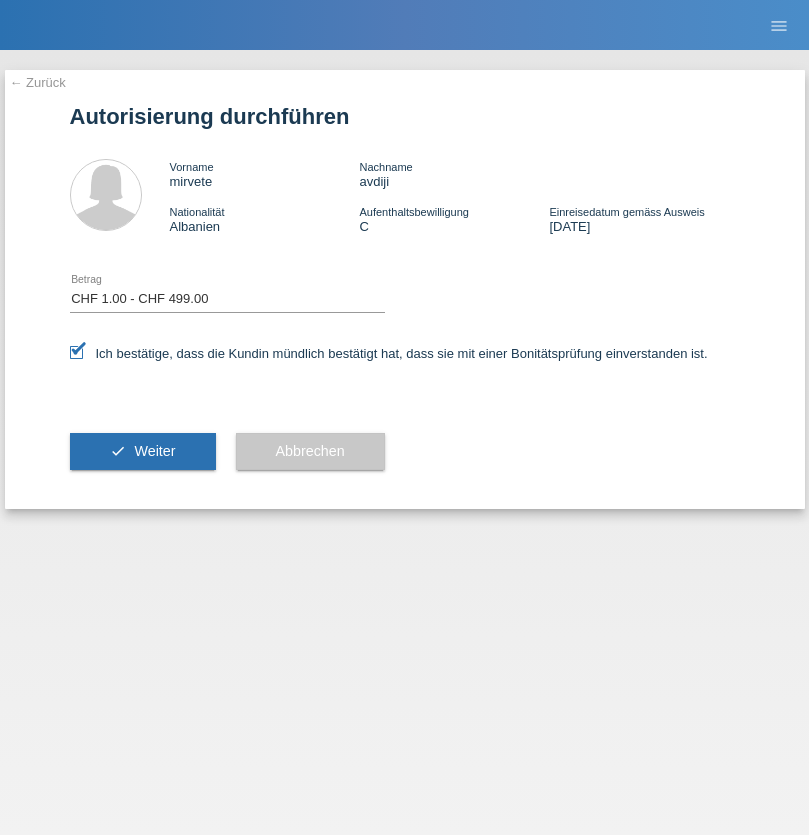 select on "1" 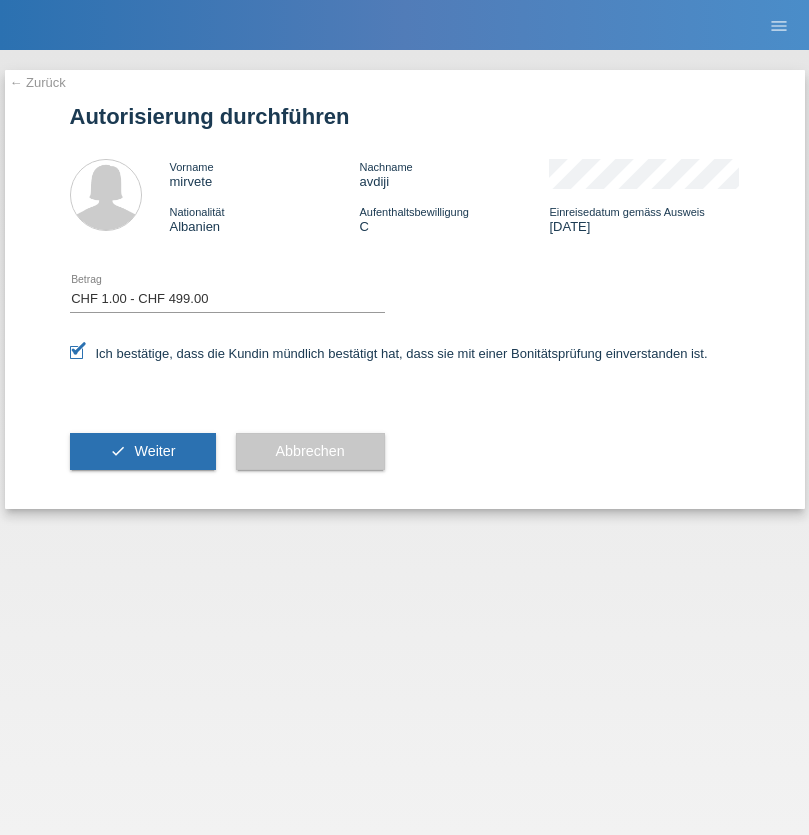 scroll, scrollTop: 0, scrollLeft: 0, axis: both 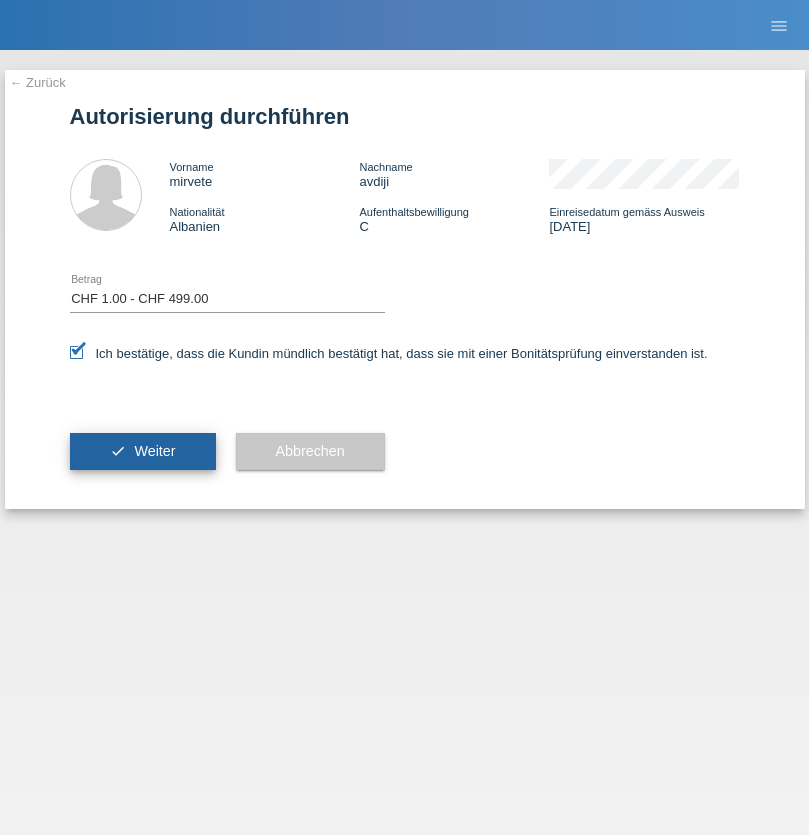 click on "Weiter" at bounding box center [154, 451] 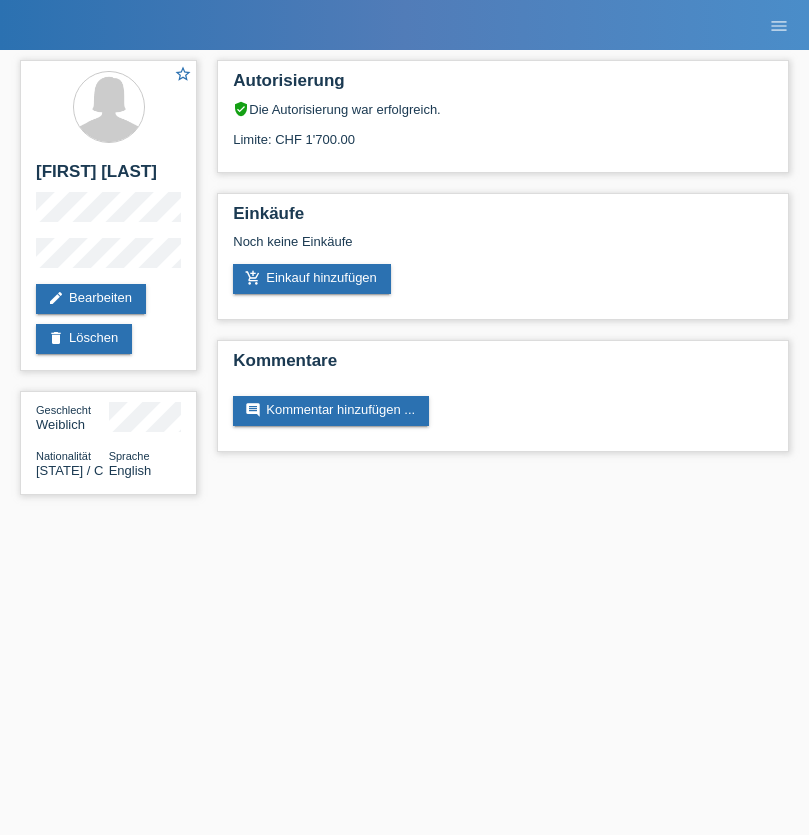 scroll, scrollTop: 0, scrollLeft: 0, axis: both 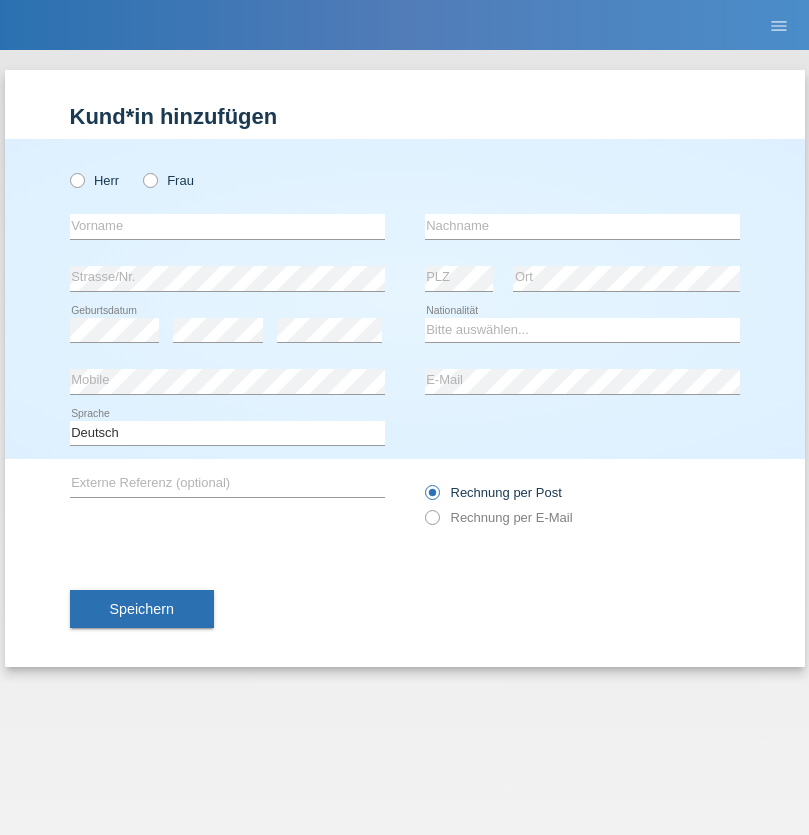 radio on "true" 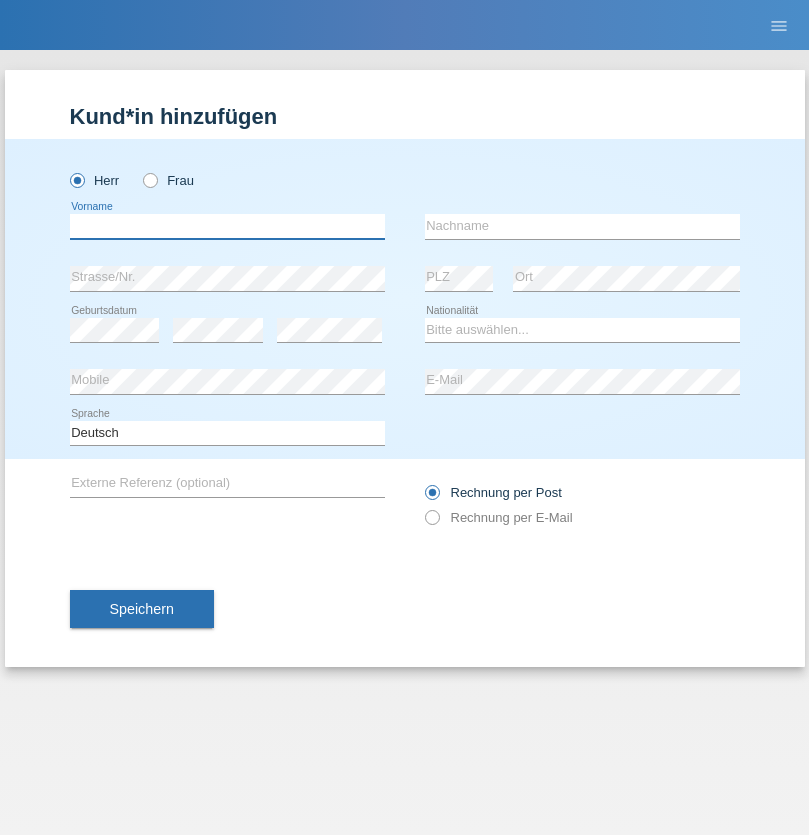 click at bounding box center [227, 226] 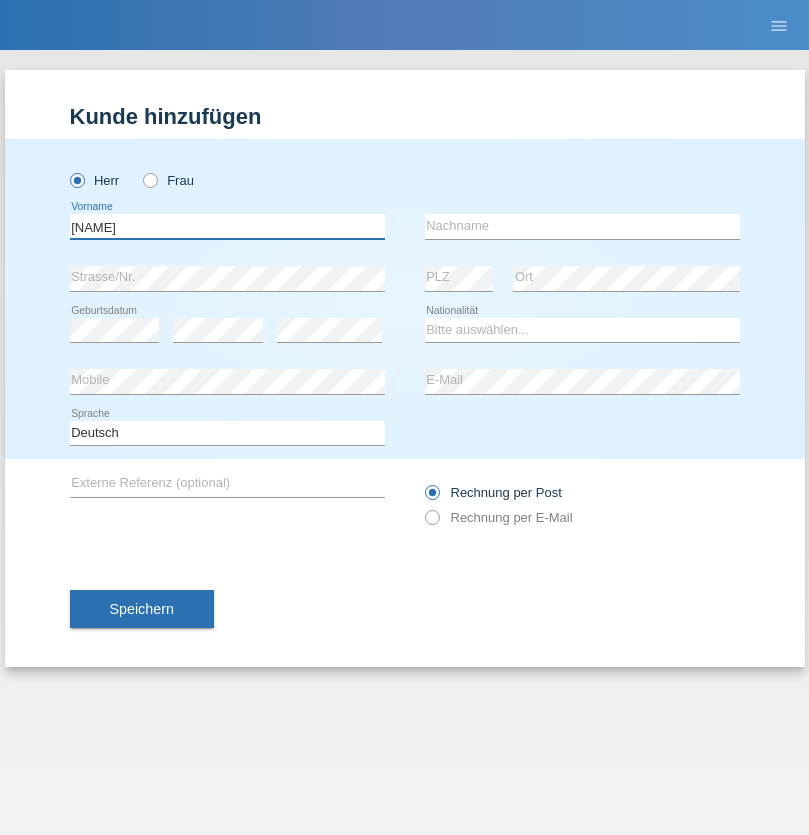 type on "Theo" 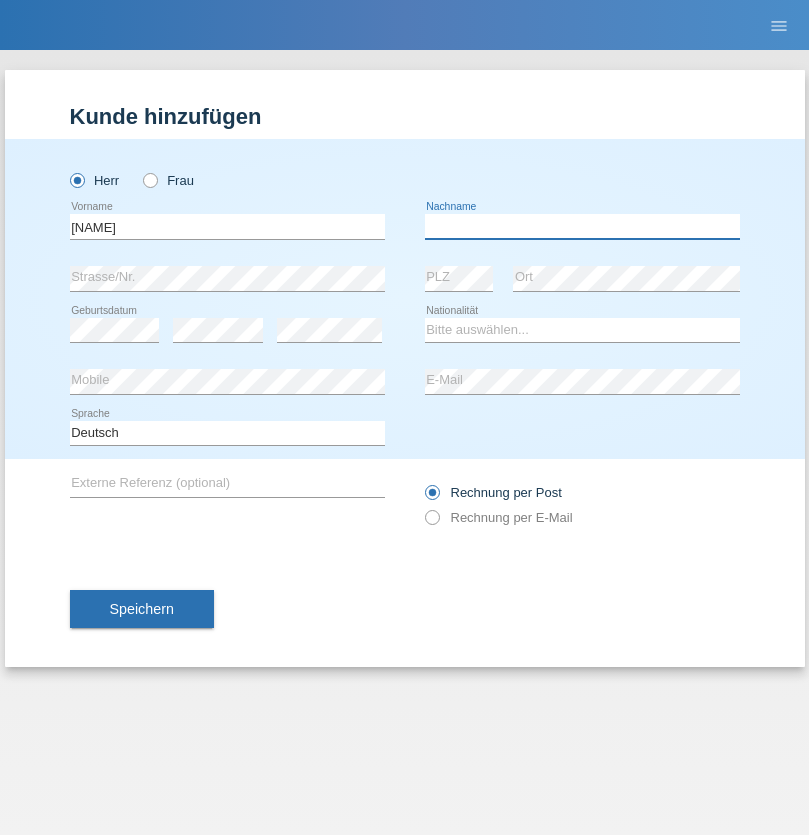 click at bounding box center (582, 226) 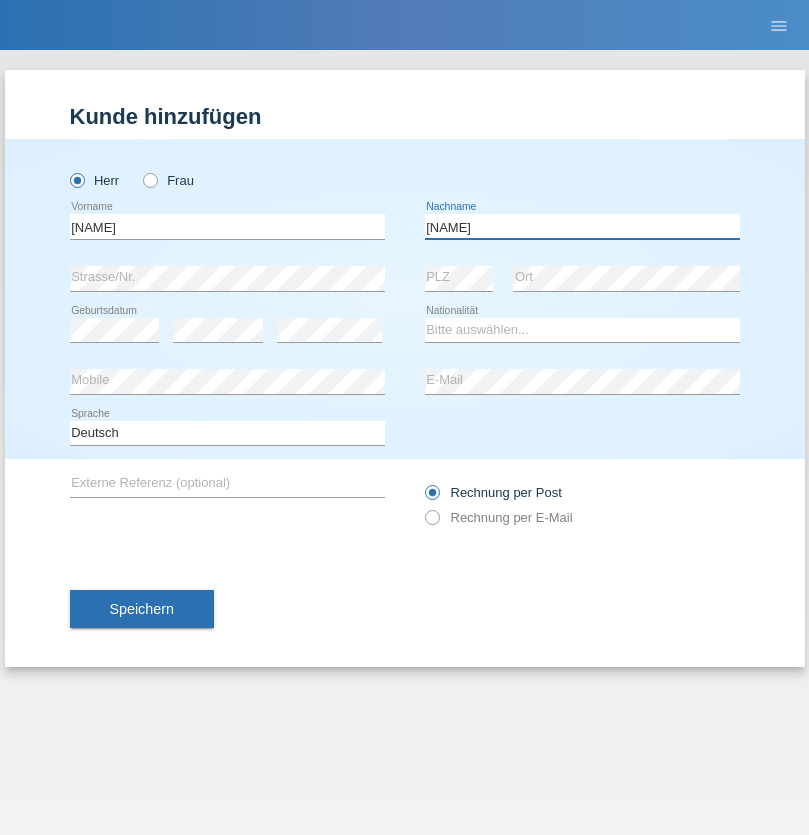 type on "[NAME]" 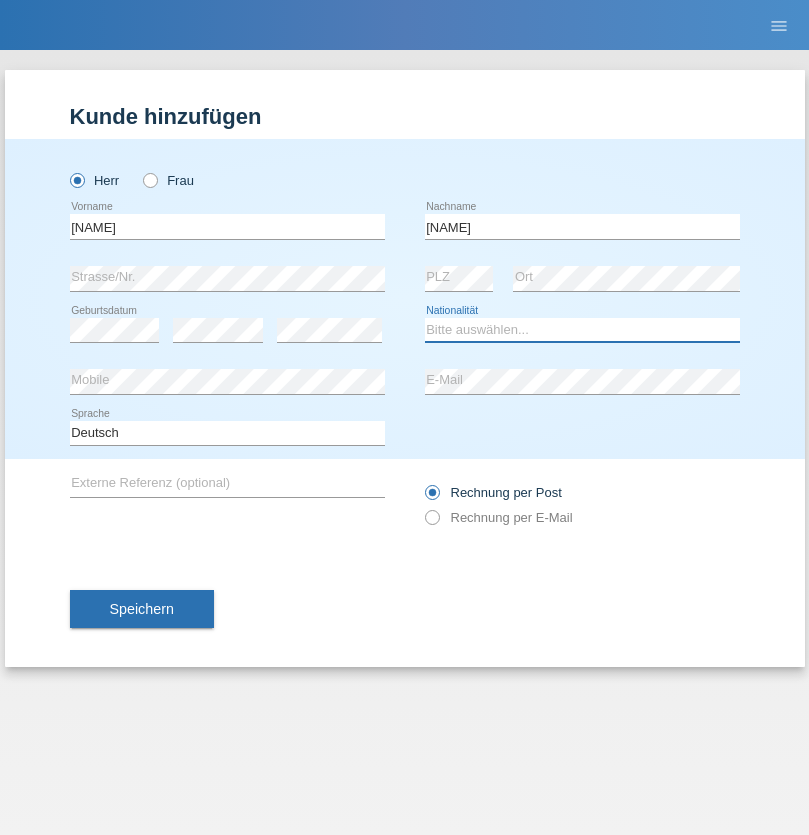 select on "CH" 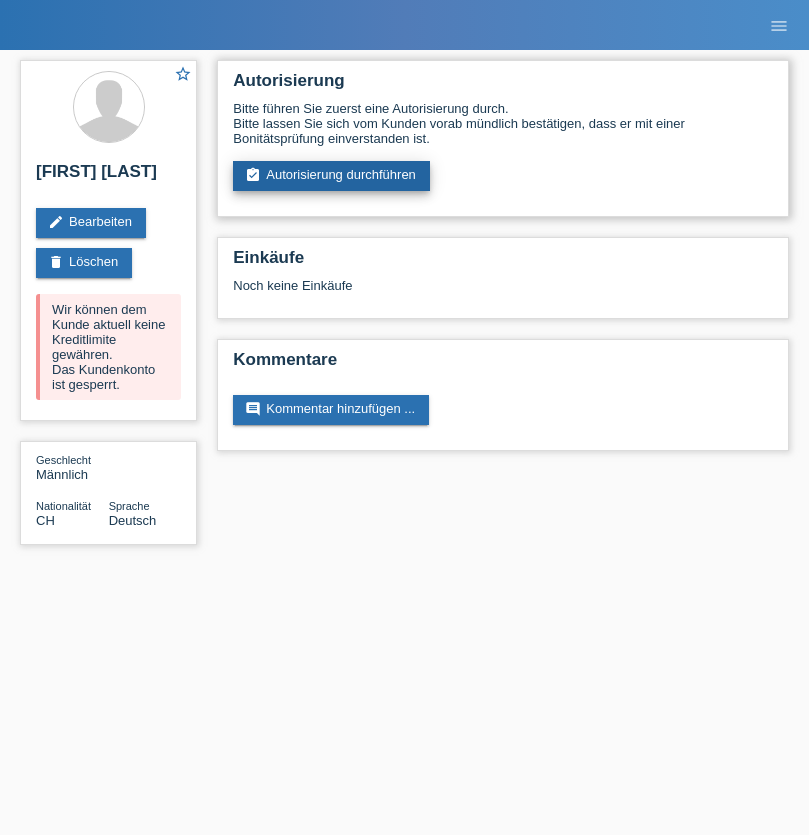 click on "assignment_turned_in  Autorisierung durchführen" at bounding box center [331, 176] 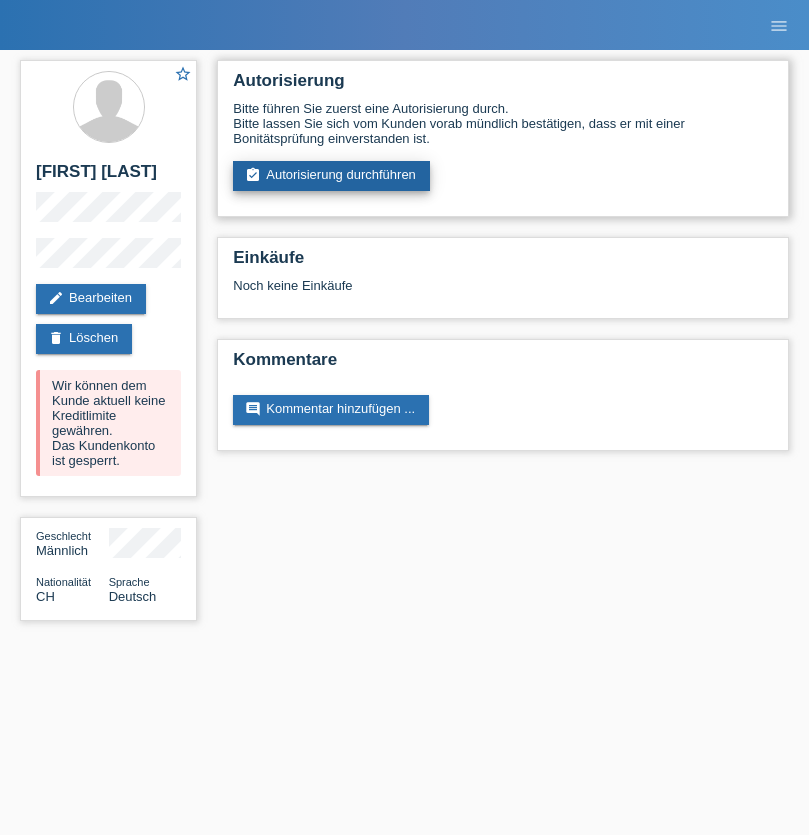 scroll, scrollTop: 0, scrollLeft: 0, axis: both 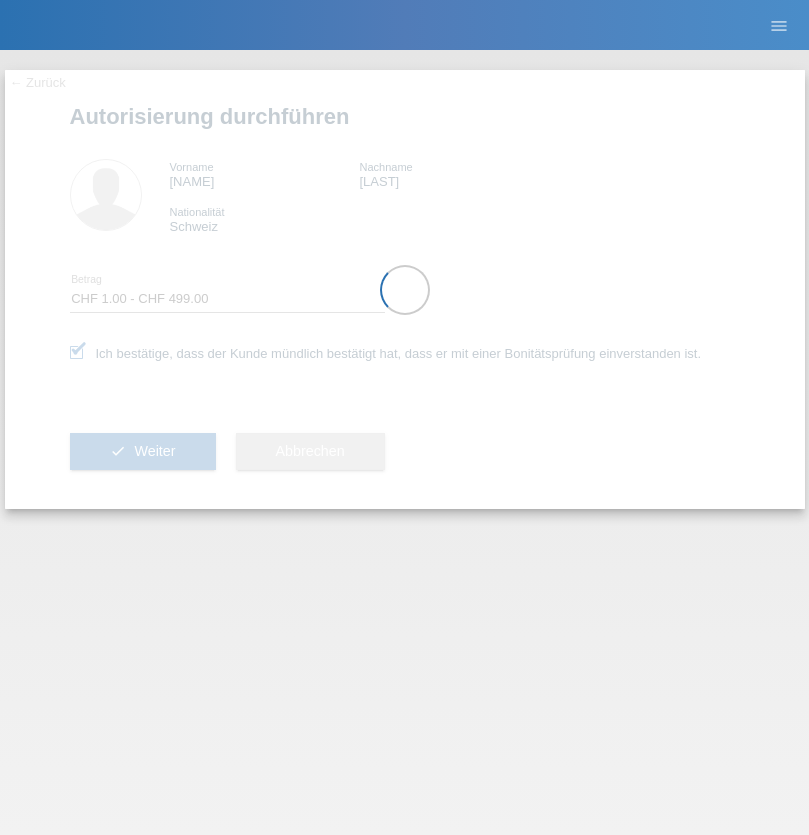 select on "1" 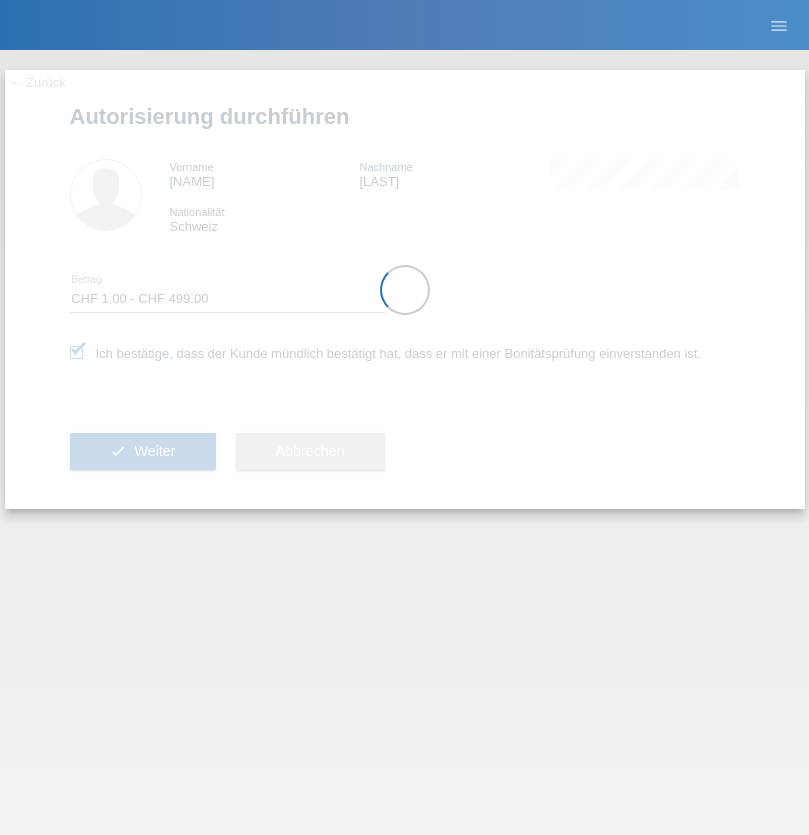 scroll, scrollTop: 0, scrollLeft: 0, axis: both 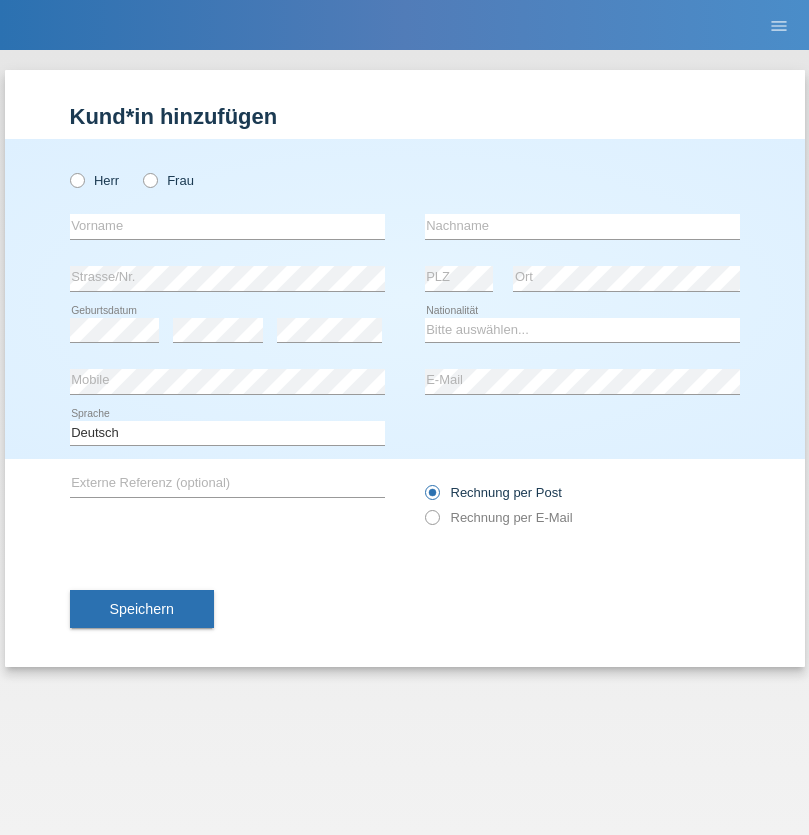 radio on "true" 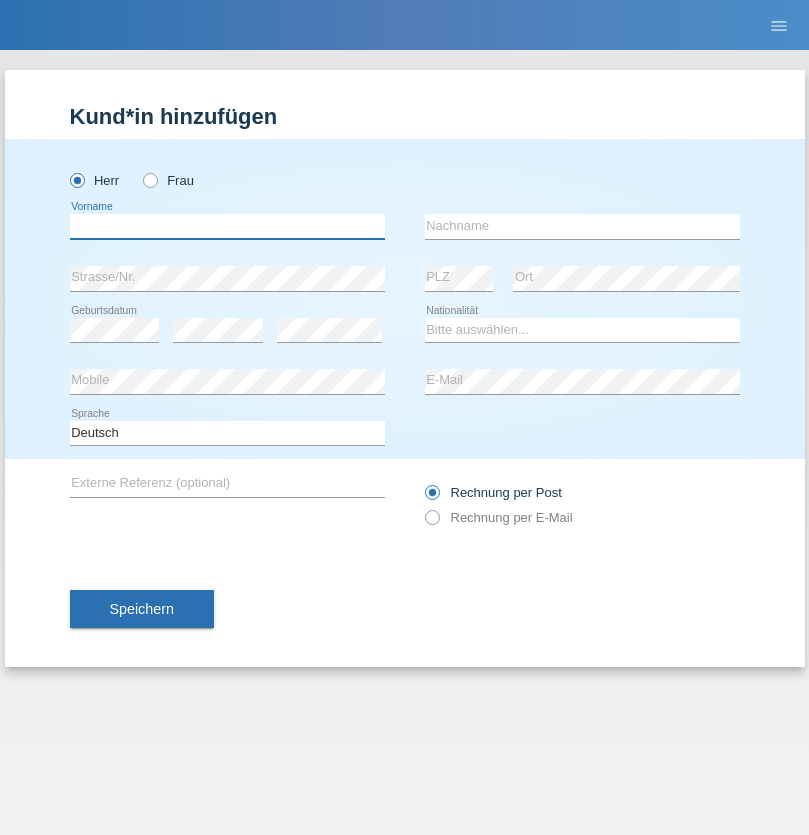 click at bounding box center [227, 226] 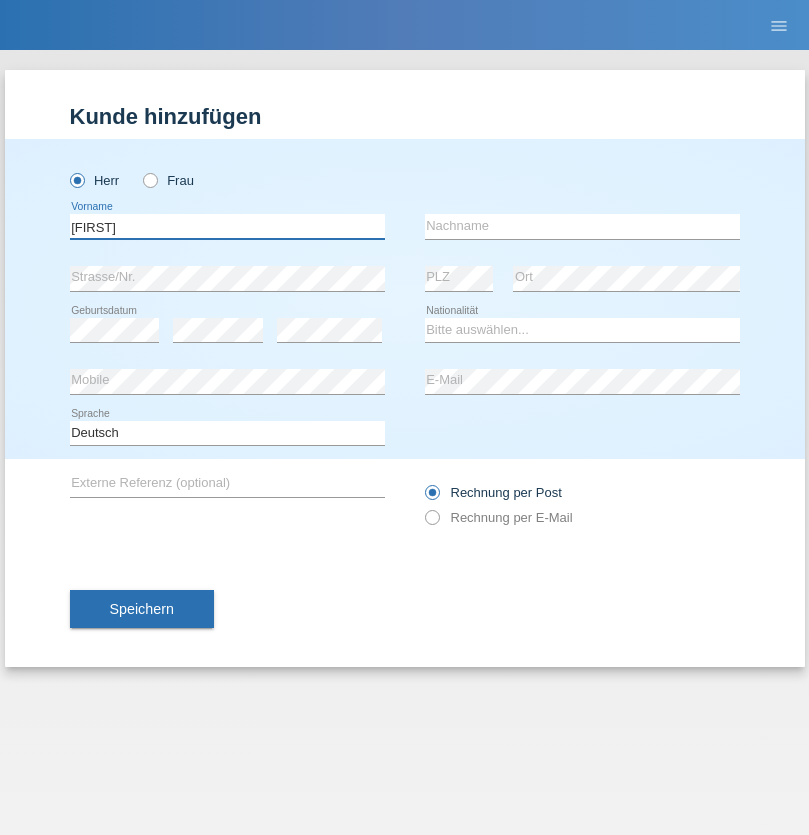 type on "Dominik" 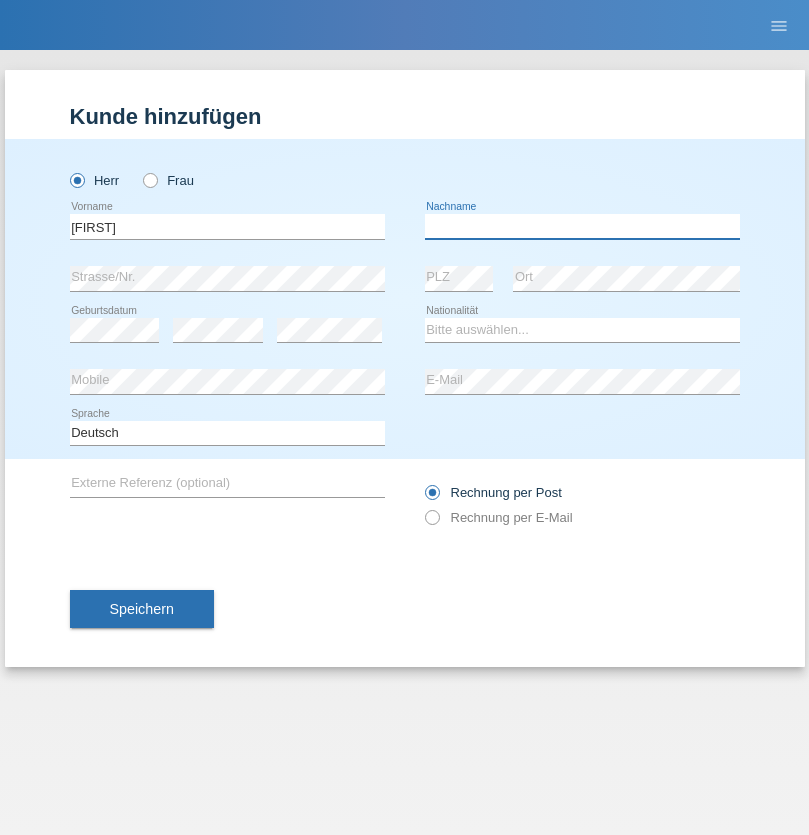 click at bounding box center [582, 226] 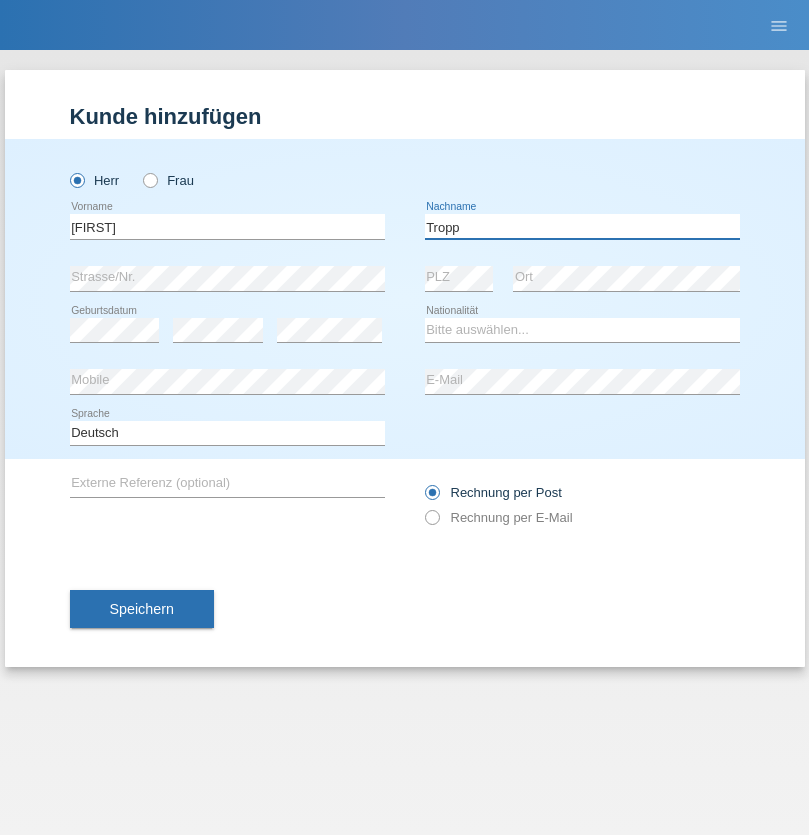 type on "Tropp" 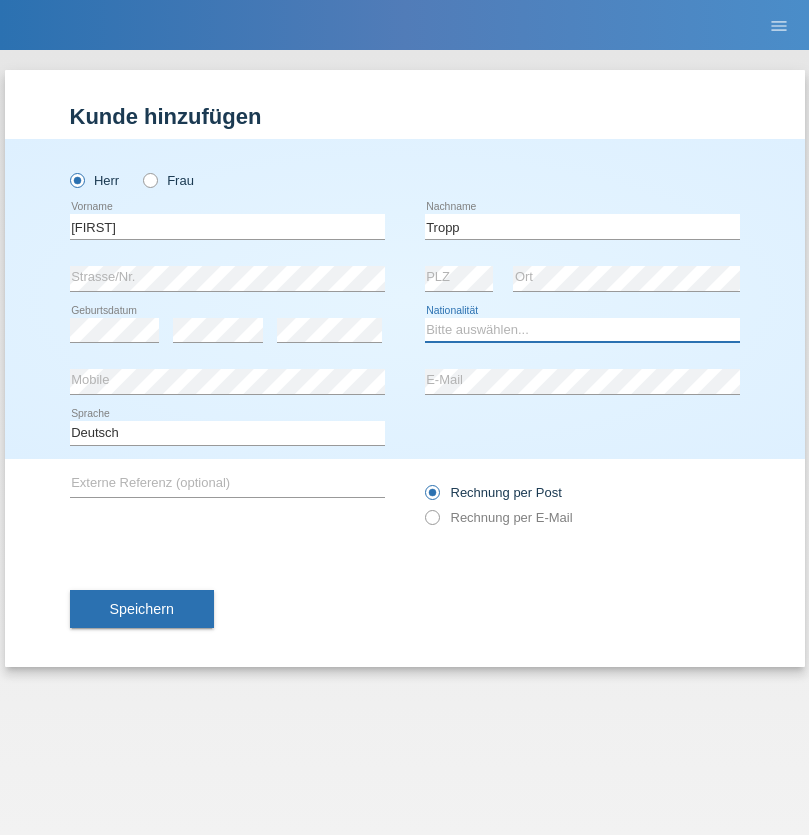select on "SK" 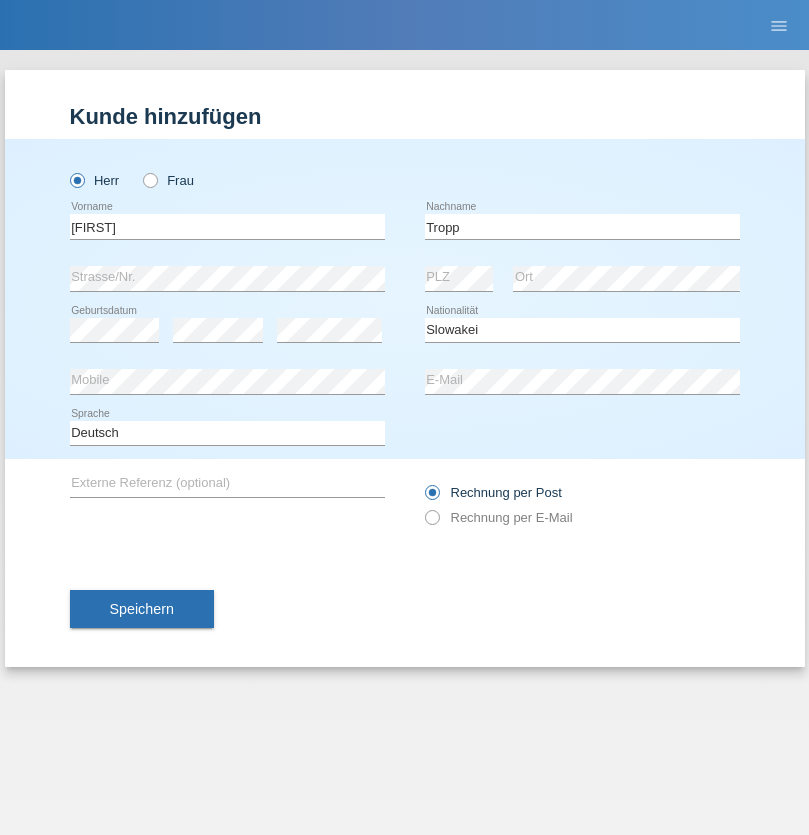 select on "C" 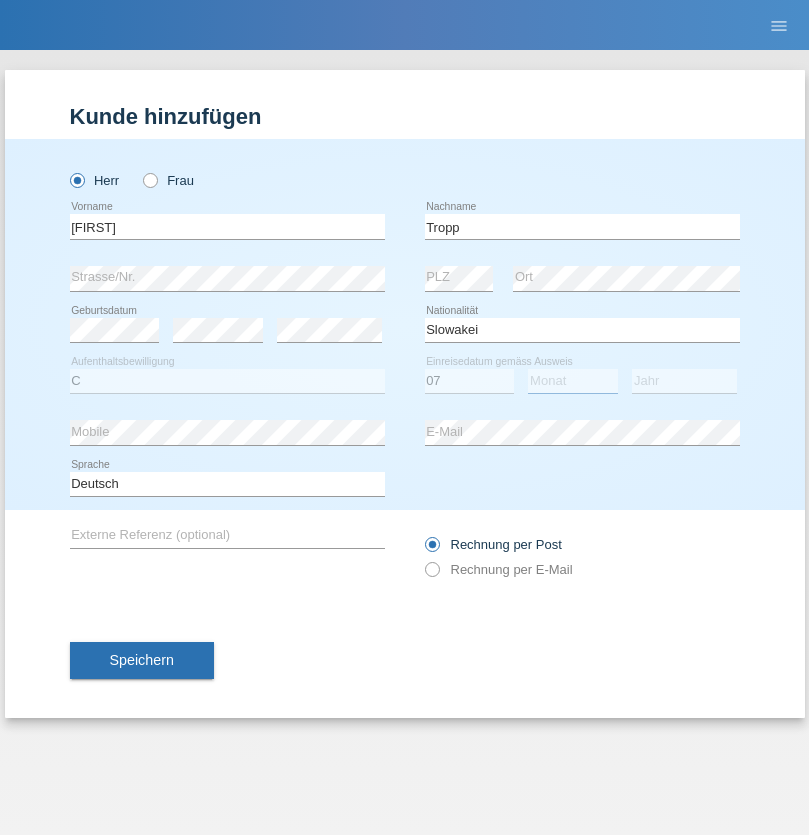 select on "08" 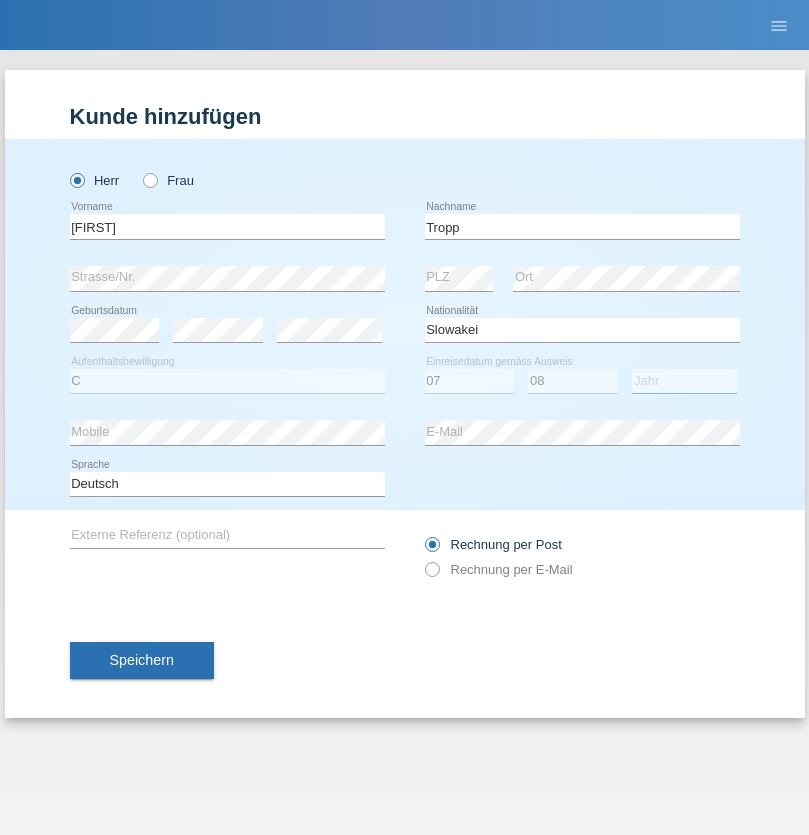 select on "2021" 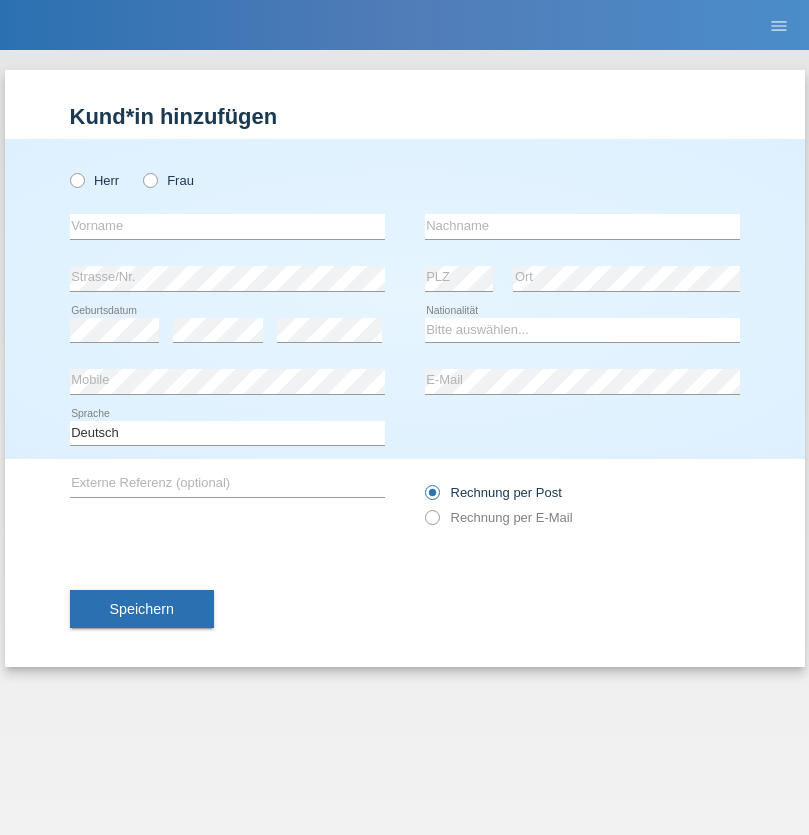 scroll, scrollTop: 0, scrollLeft: 0, axis: both 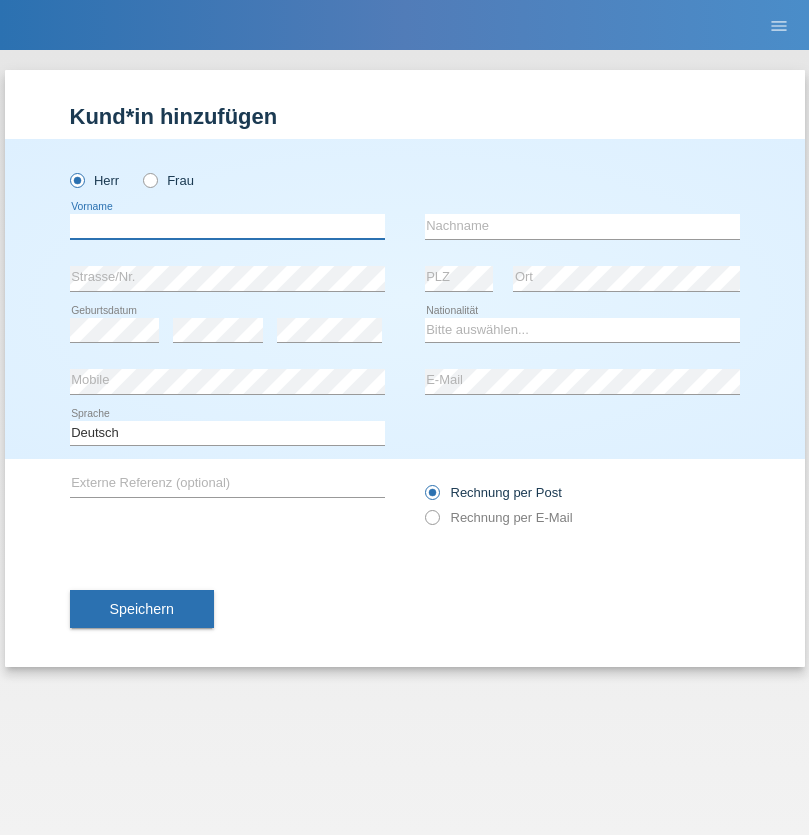 click at bounding box center (227, 226) 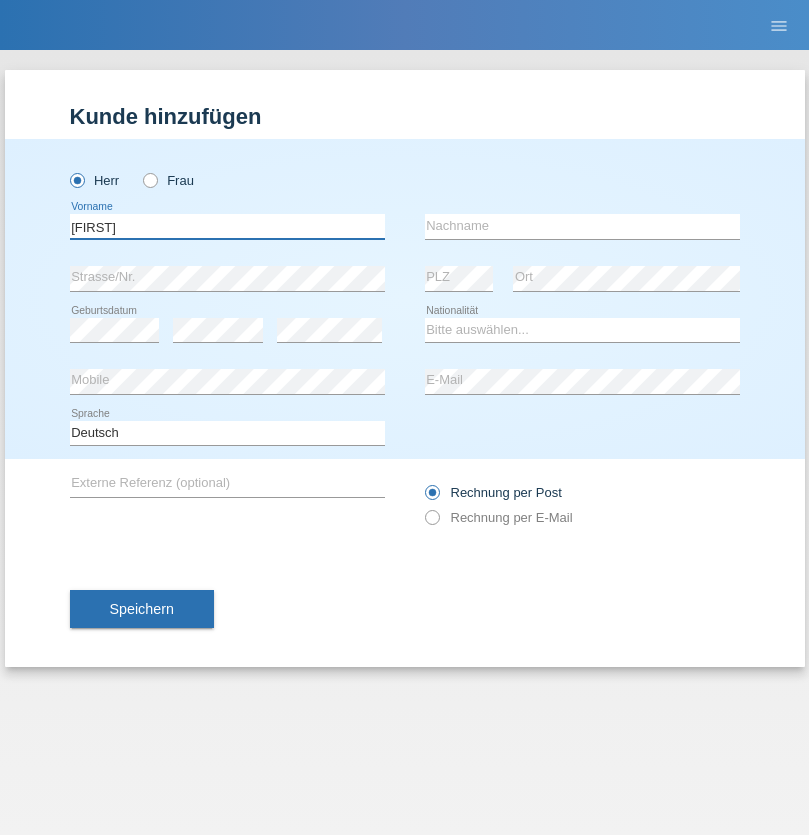 type on "Dirk" 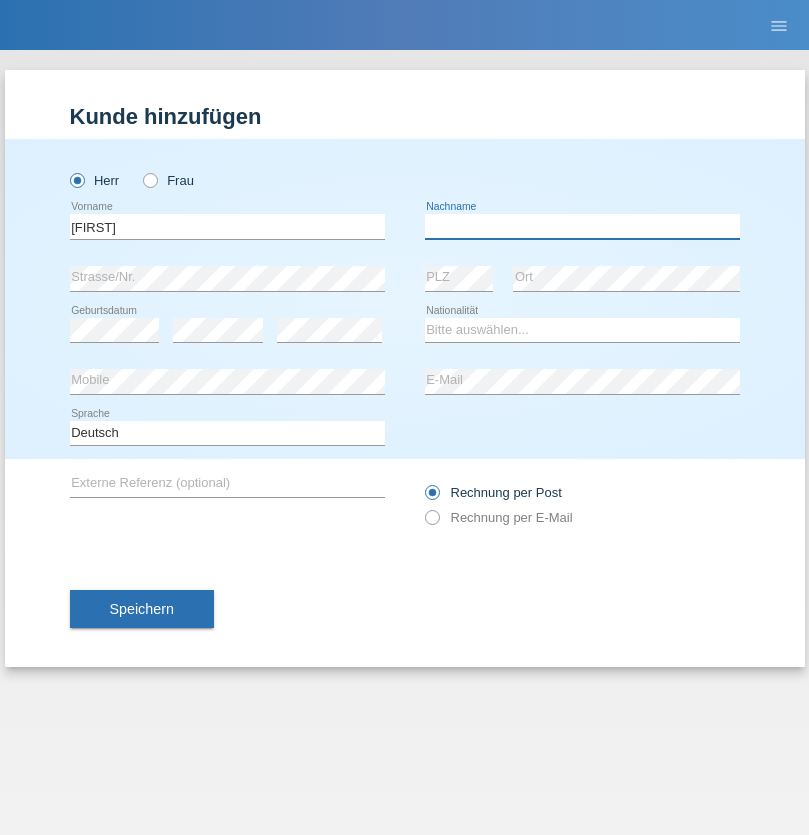 click at bounding box center [582, 226] 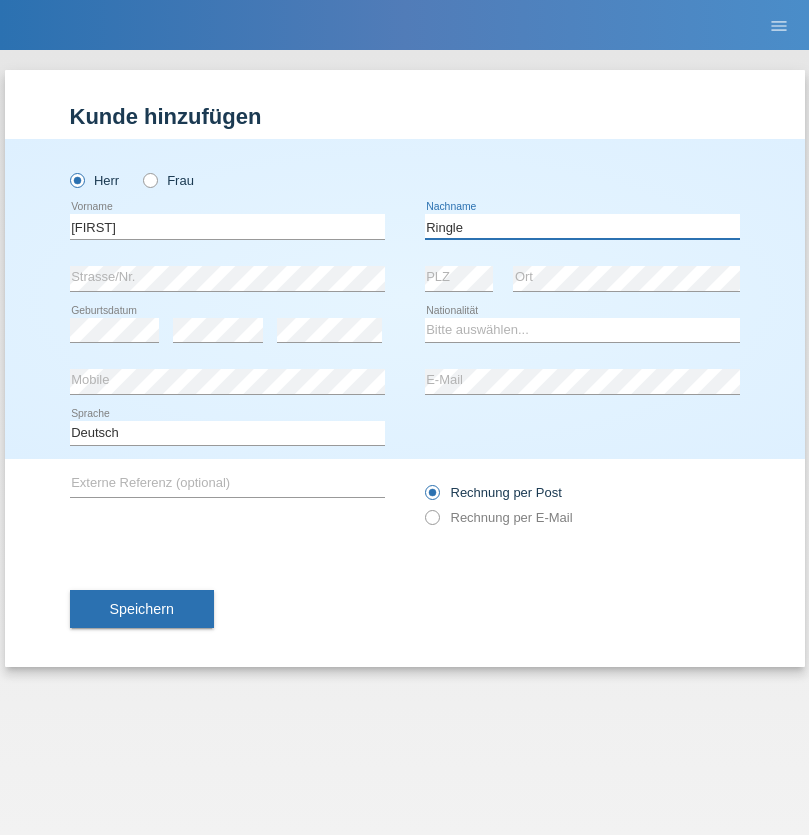 type on "Ringle" 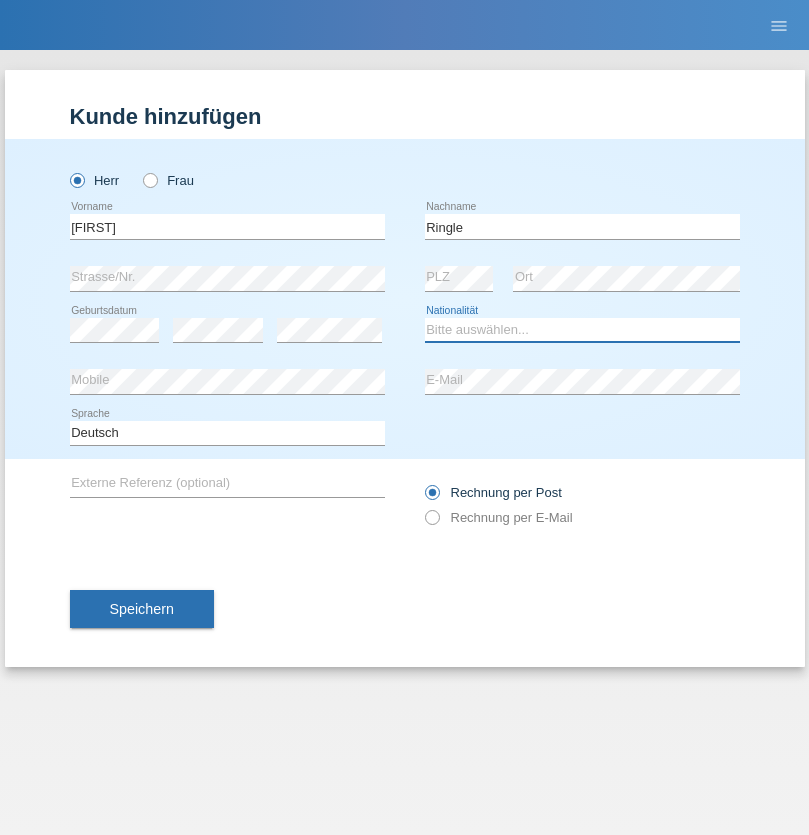 select on "DE" 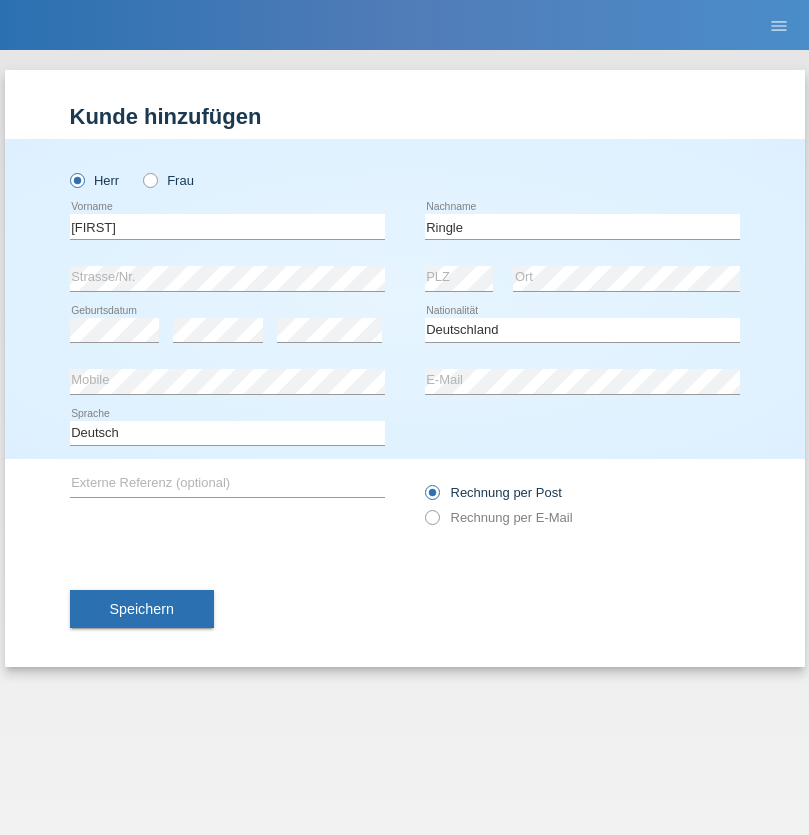 select on "C" 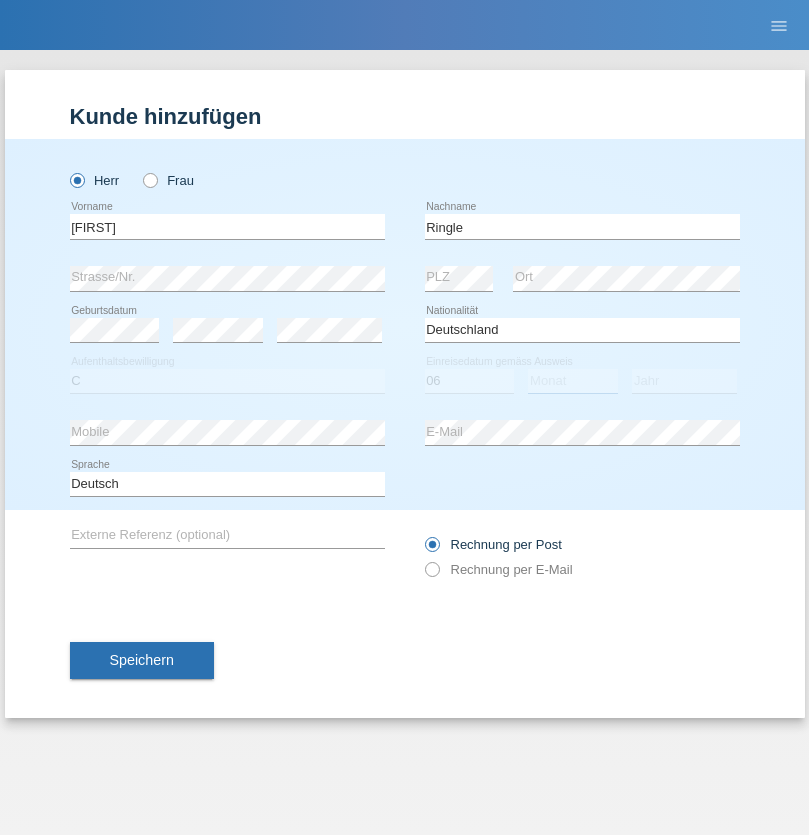 select on "01" 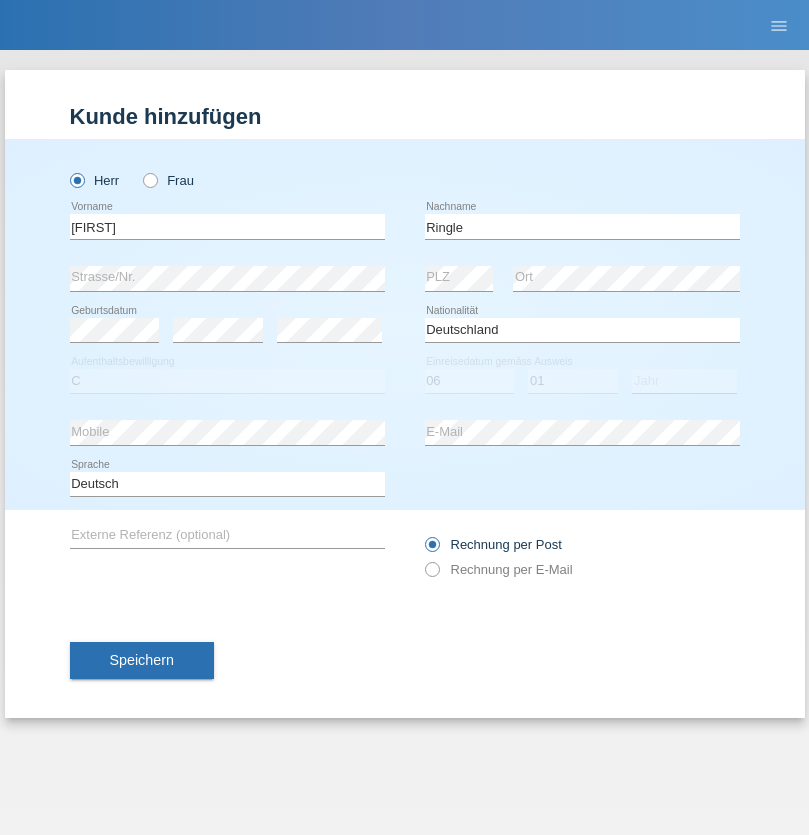 select on "2021" 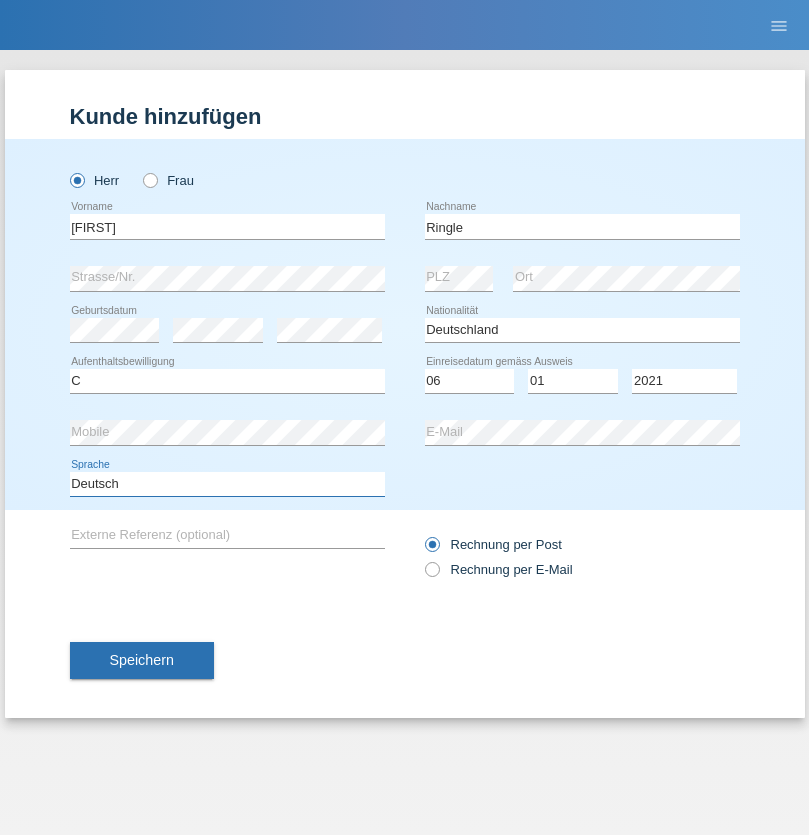 select on "en" 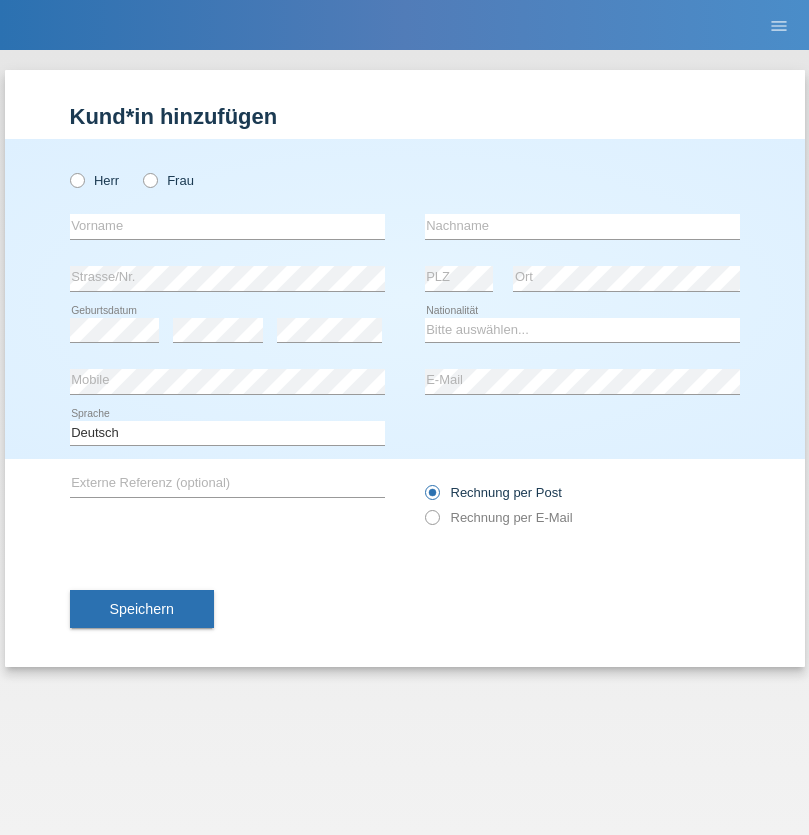 scroll, scrollTop: 0, scrollLeft: 0, axis: both 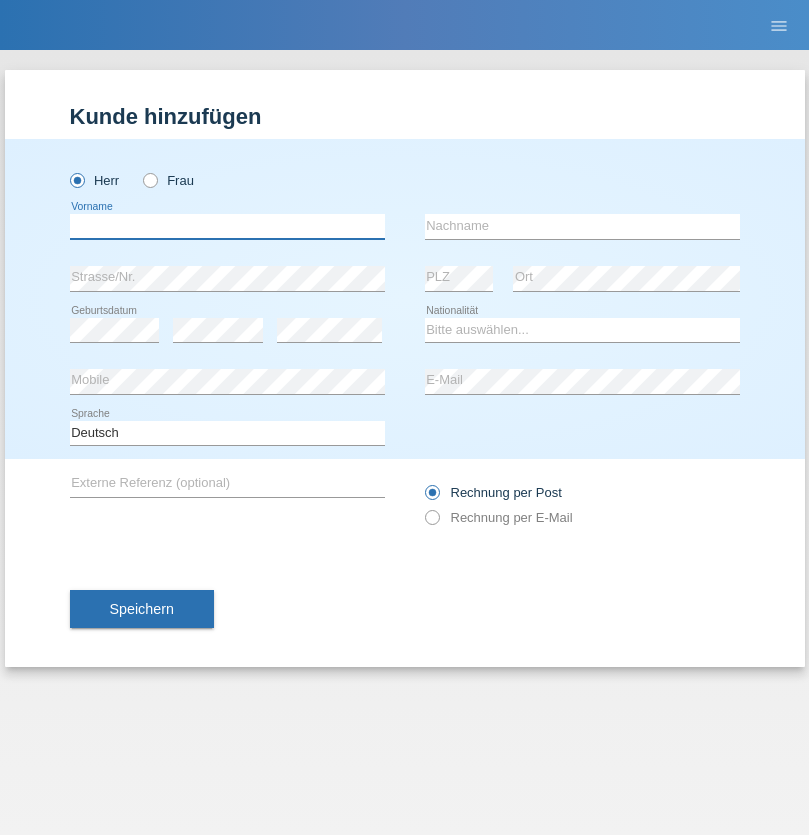 click at bounding box center (227, 226) 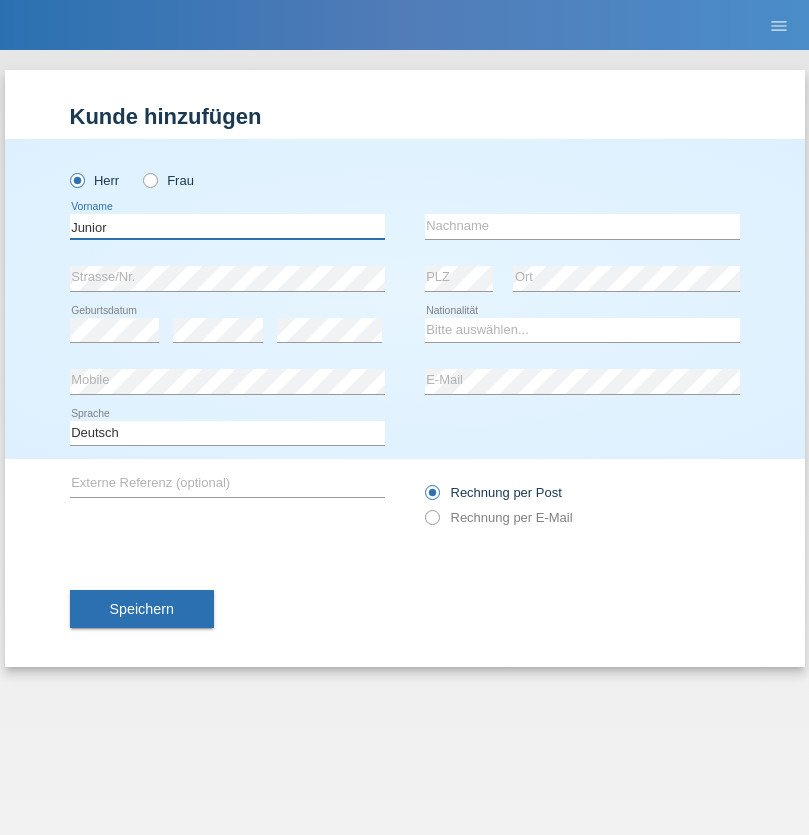 type on "Junior" 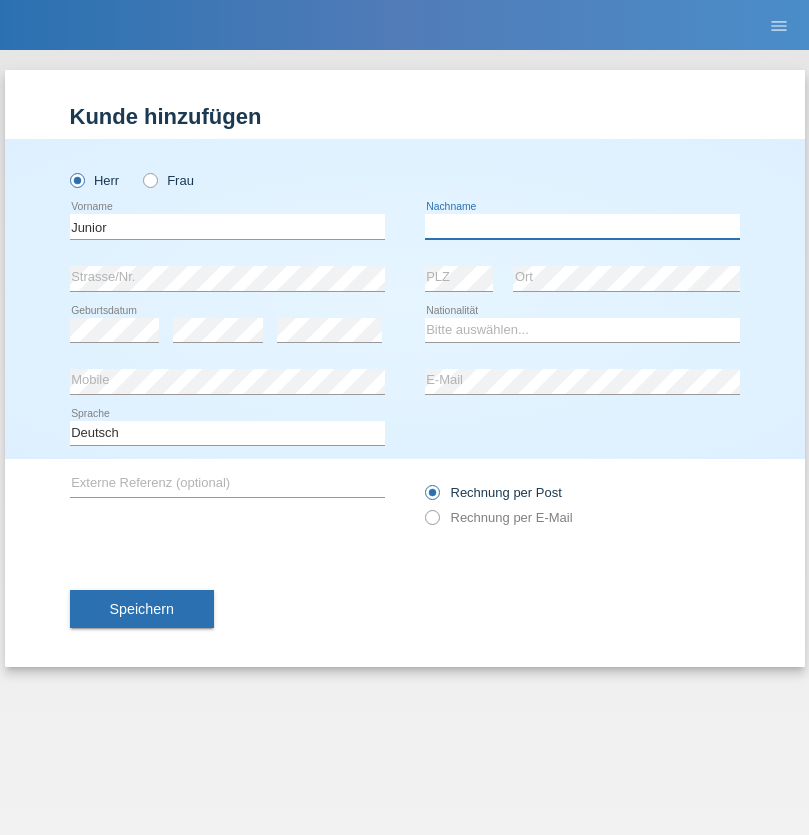 click at bounding box center [582, 226] 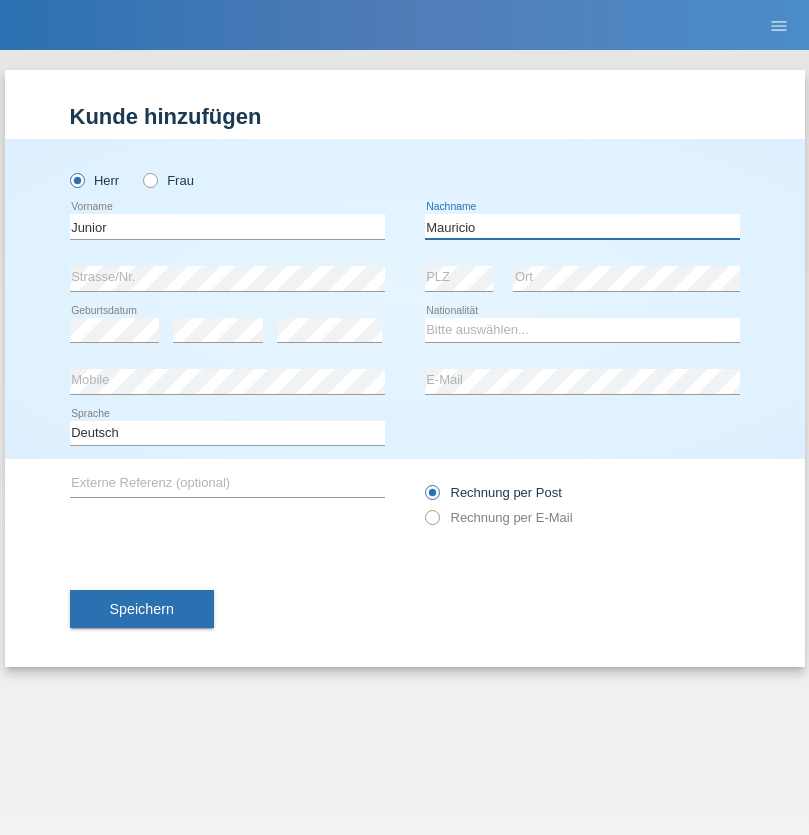 type on "Mauricio" 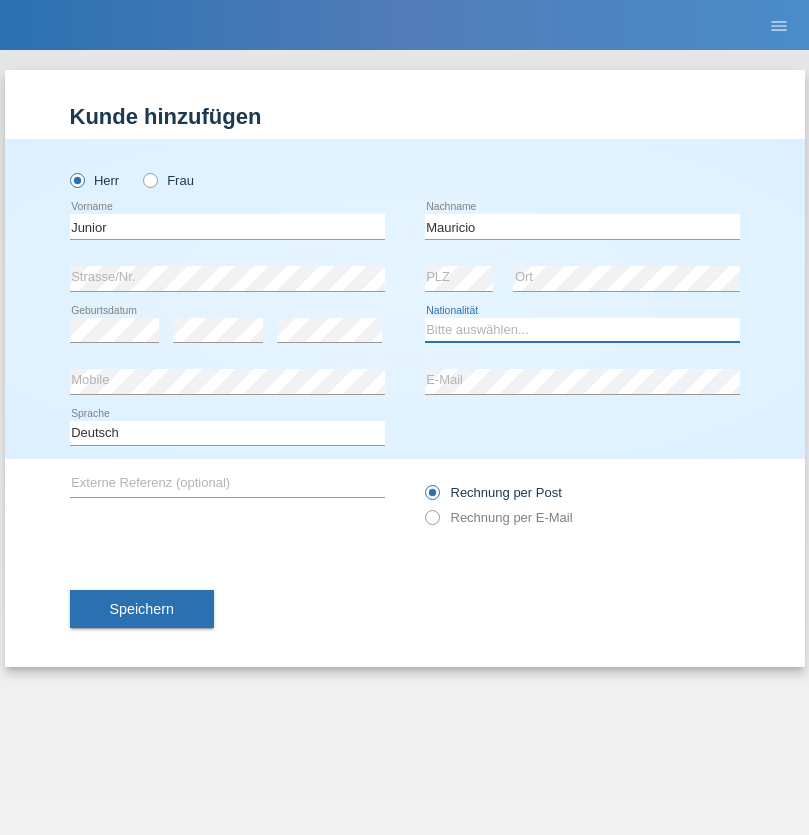 select on "CH" 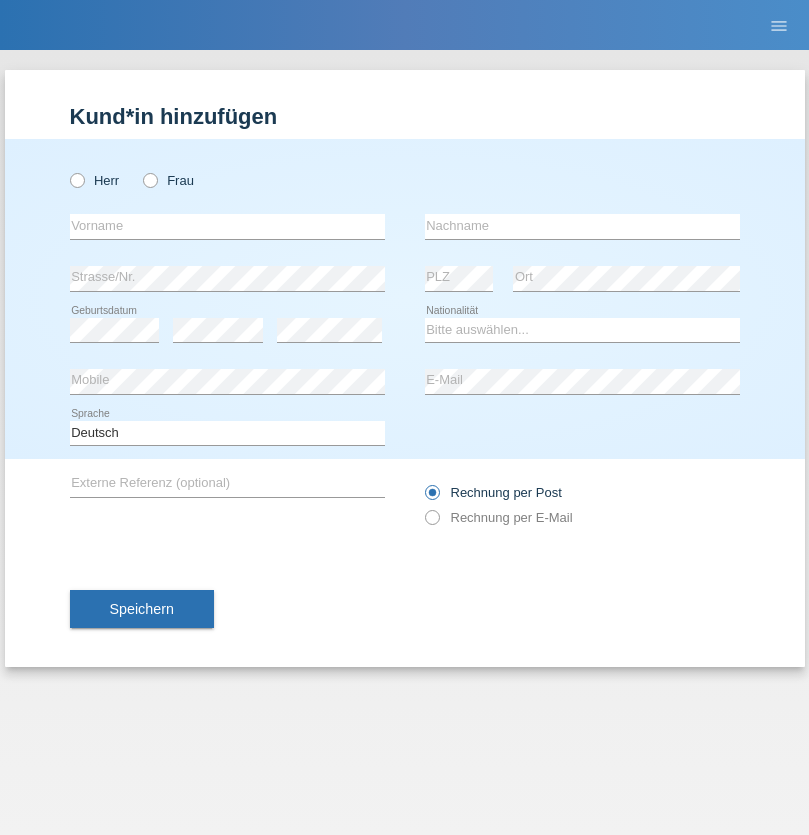 scroll, scrollTop: 0, scrollLeft: 0, axis: both 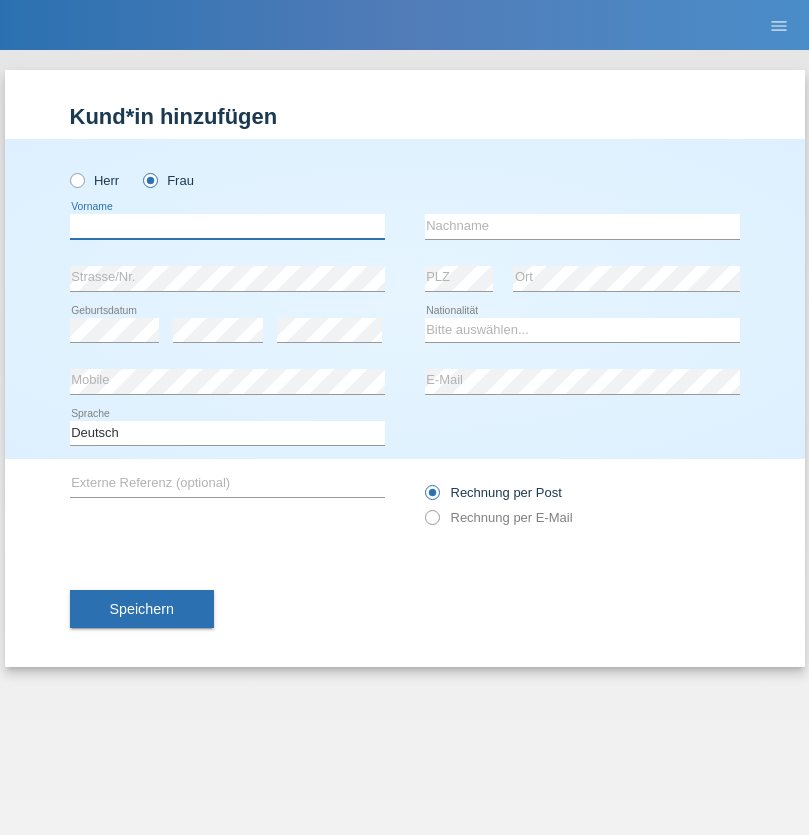 click at bounding box center [227, 226] 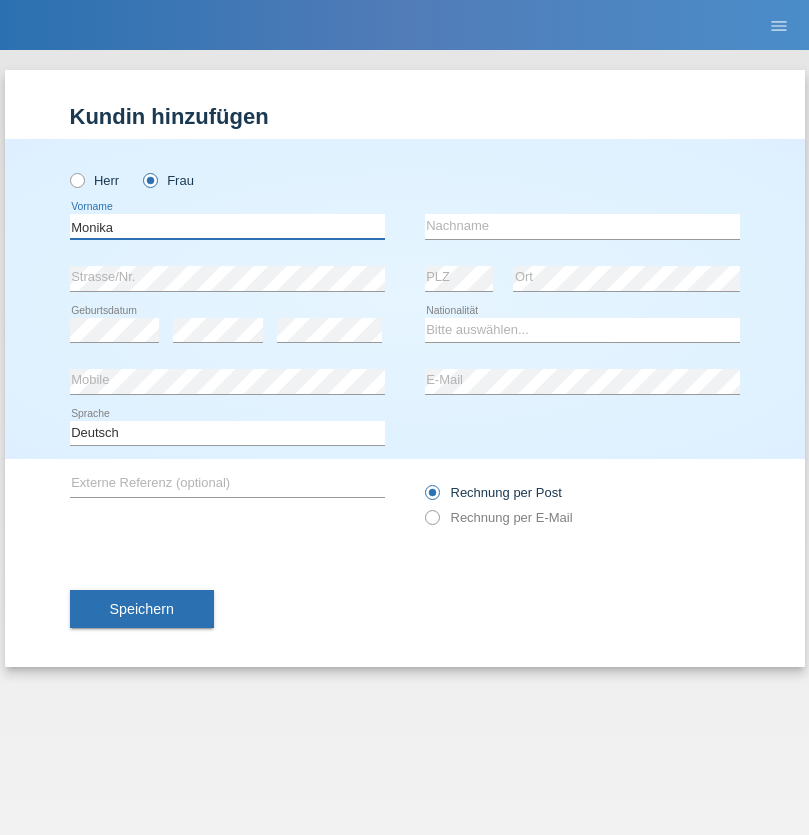 type on "Monika" 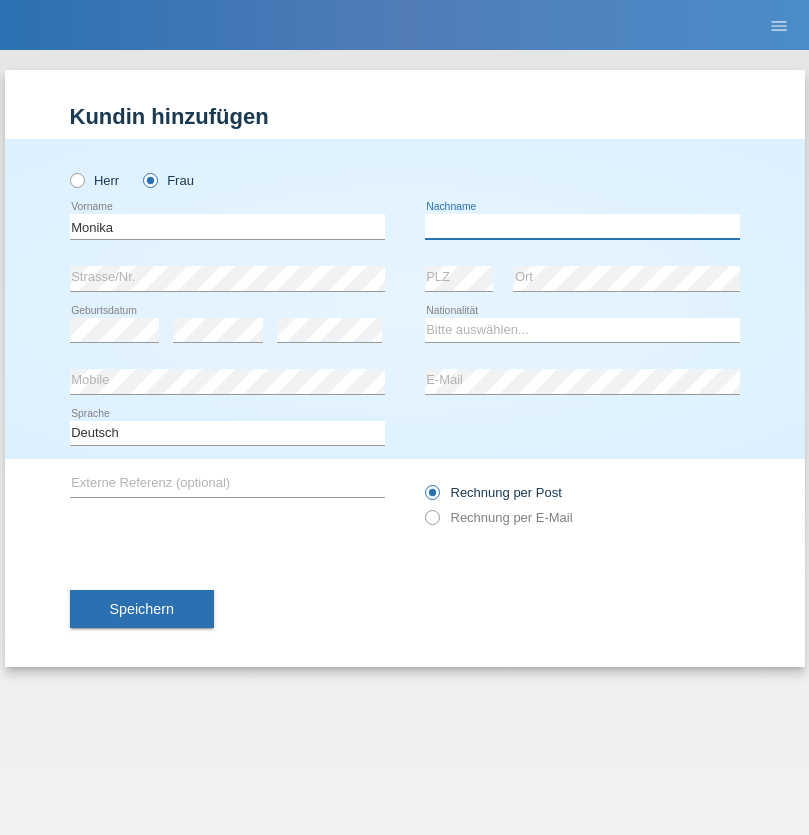click at bounding box center [582, 226] 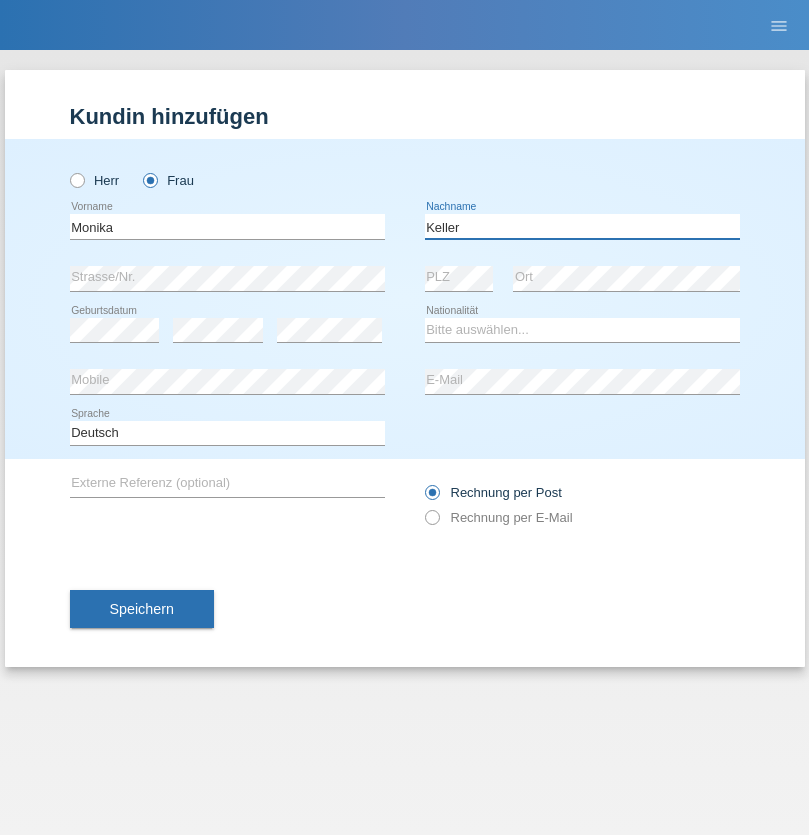 type on "Keller" 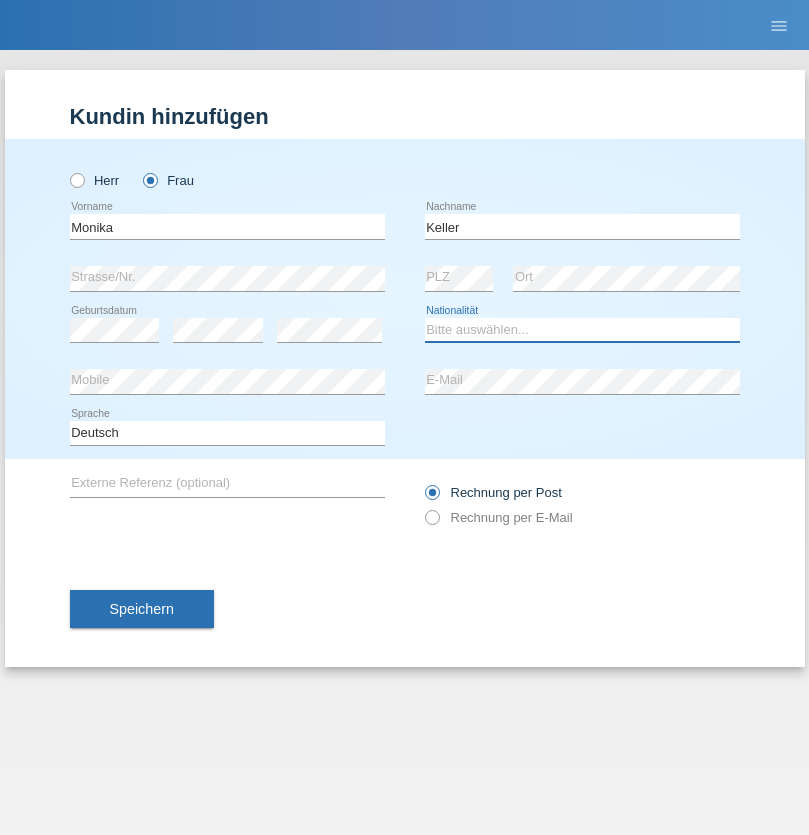select on "CH" 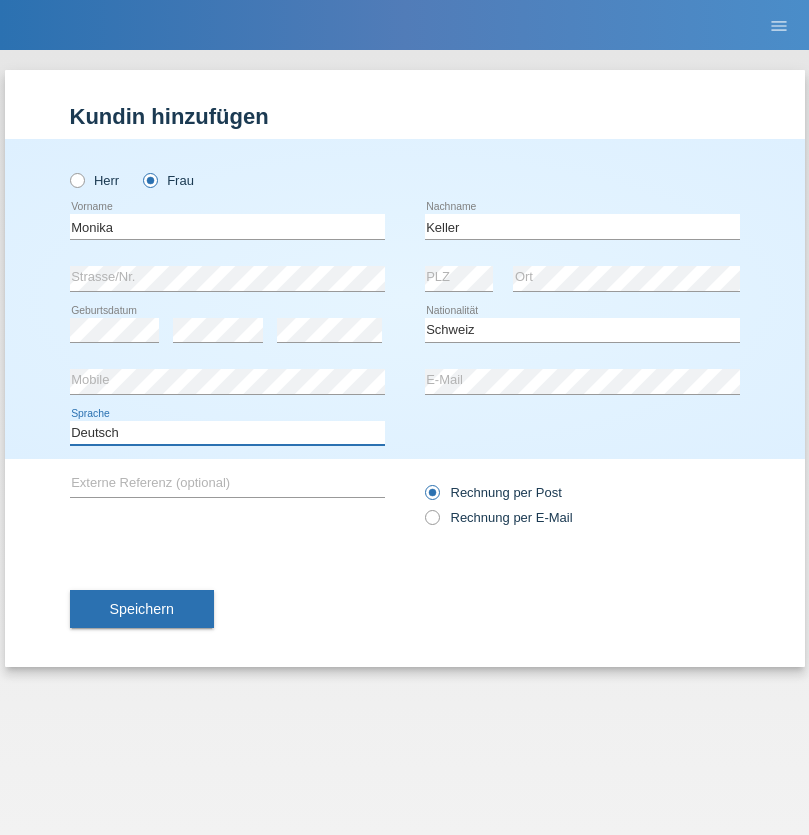 select on "en" 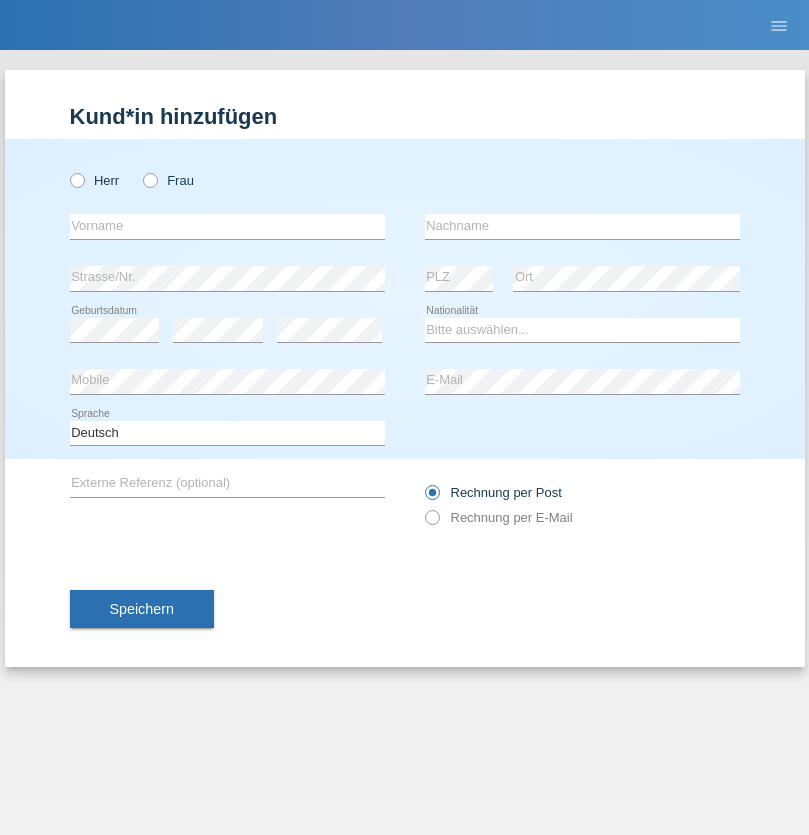 scroll, scrollTop: 0, scrollLeft: 0, axis: both 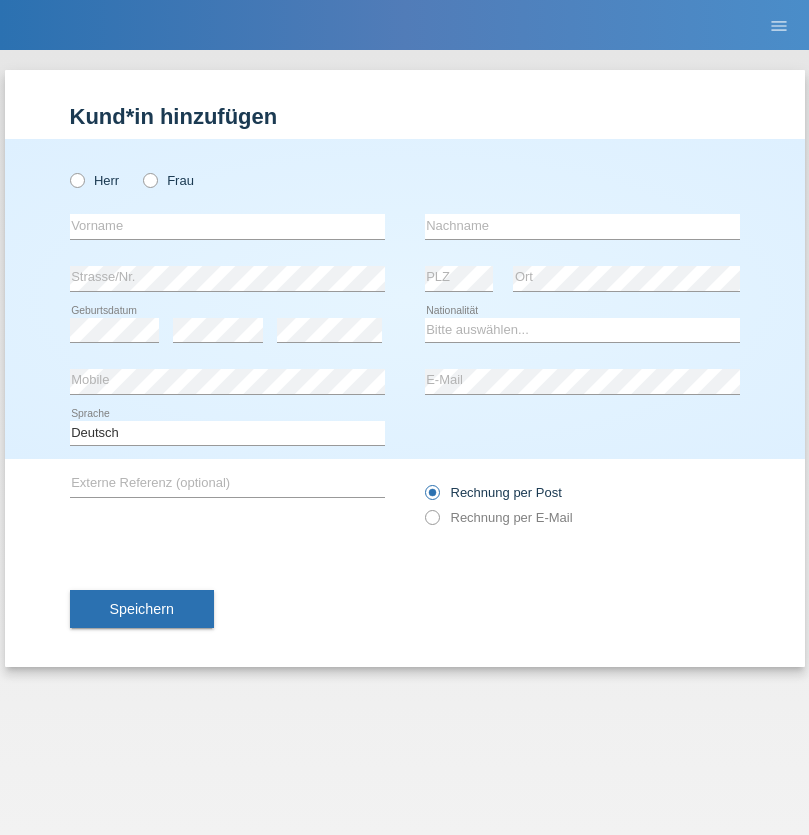 radio on "true" 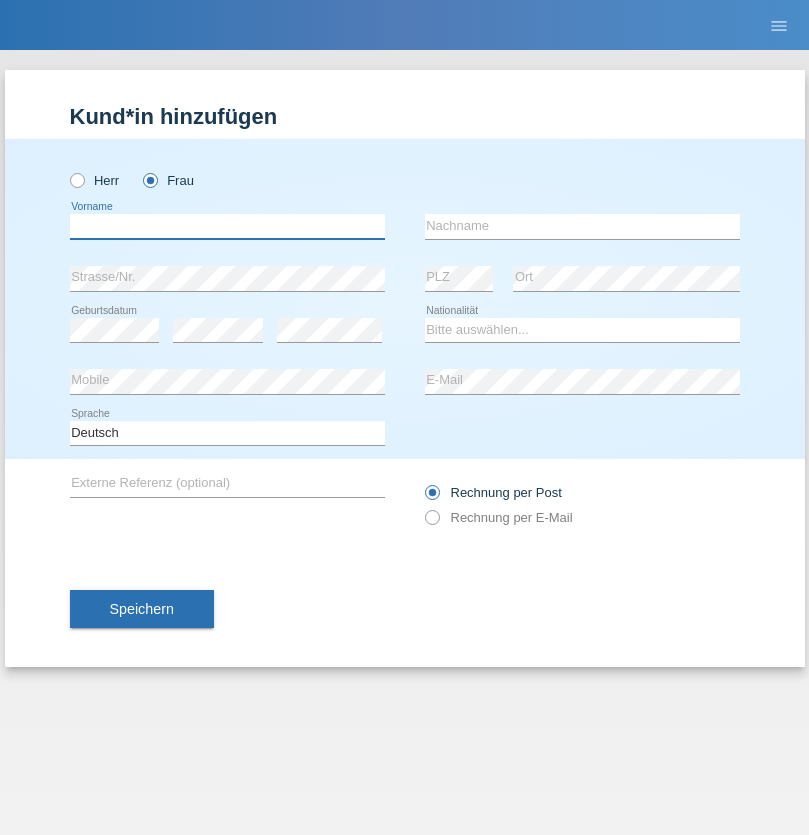 click at bounding box center (227, 226) 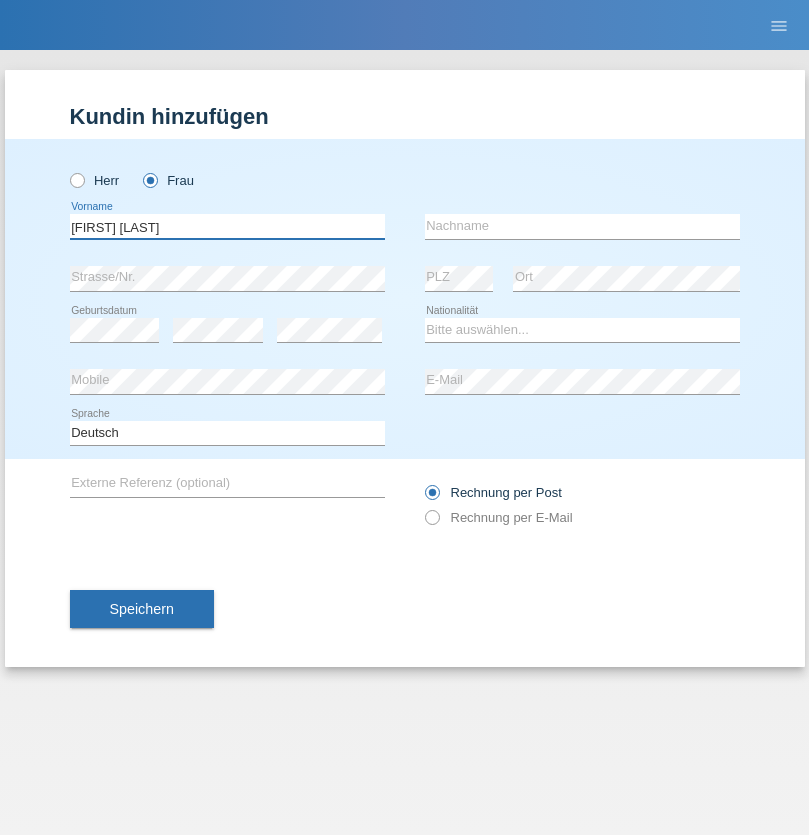 type on "Maria Fernanda" 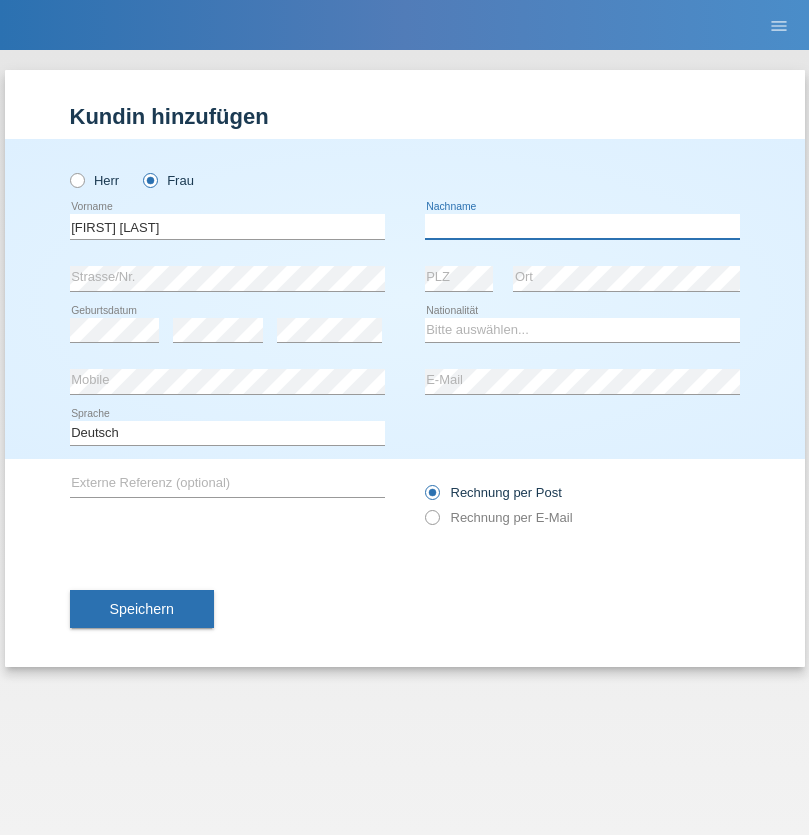 click at bounding box center (582, 226) 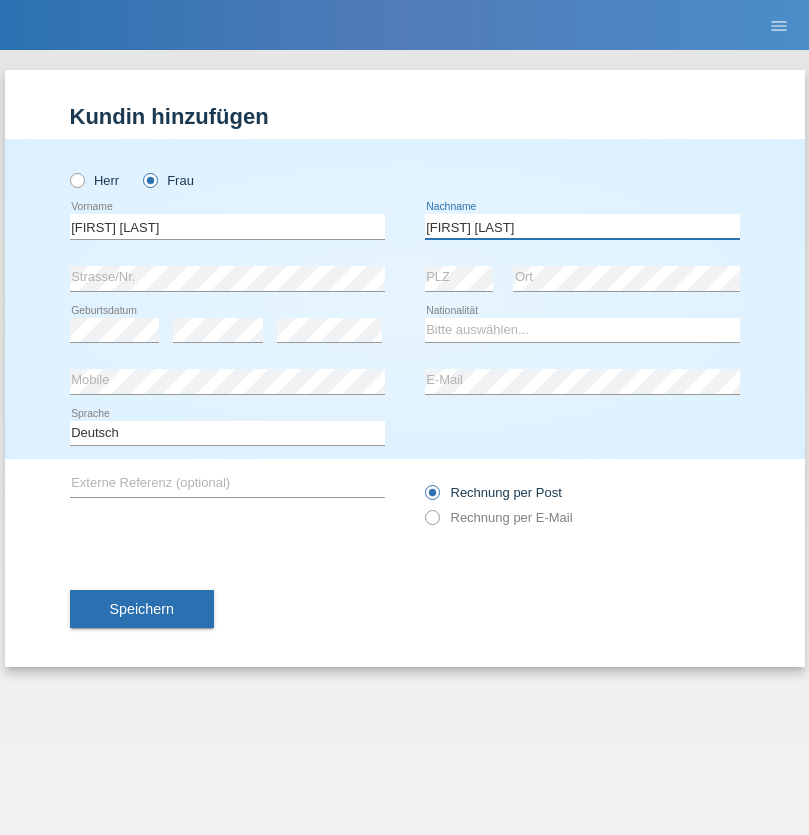 type on "Knusel Campillo" 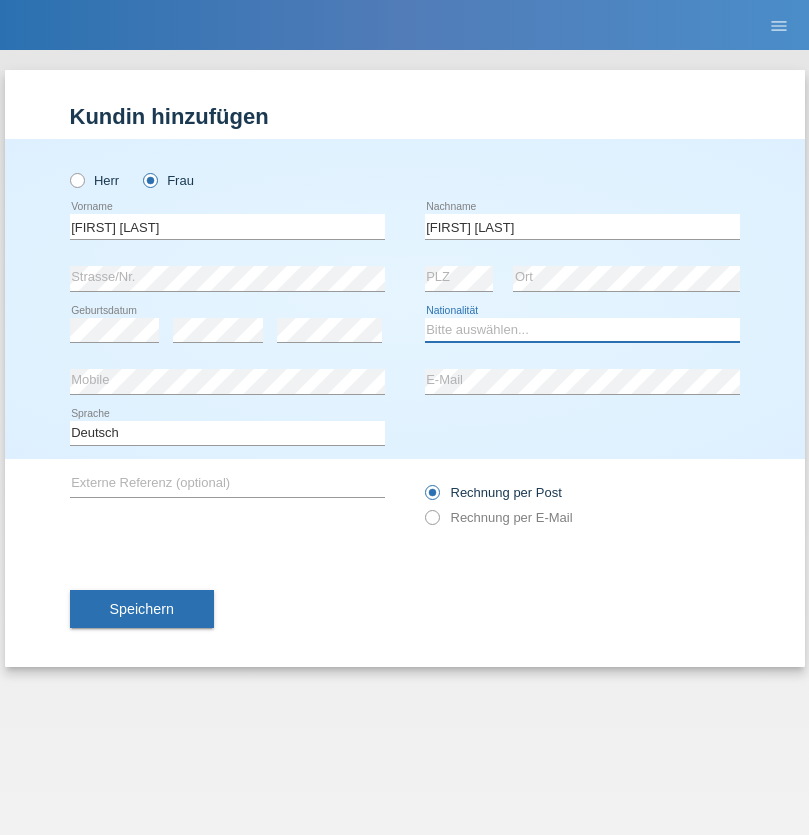 select on "CH" 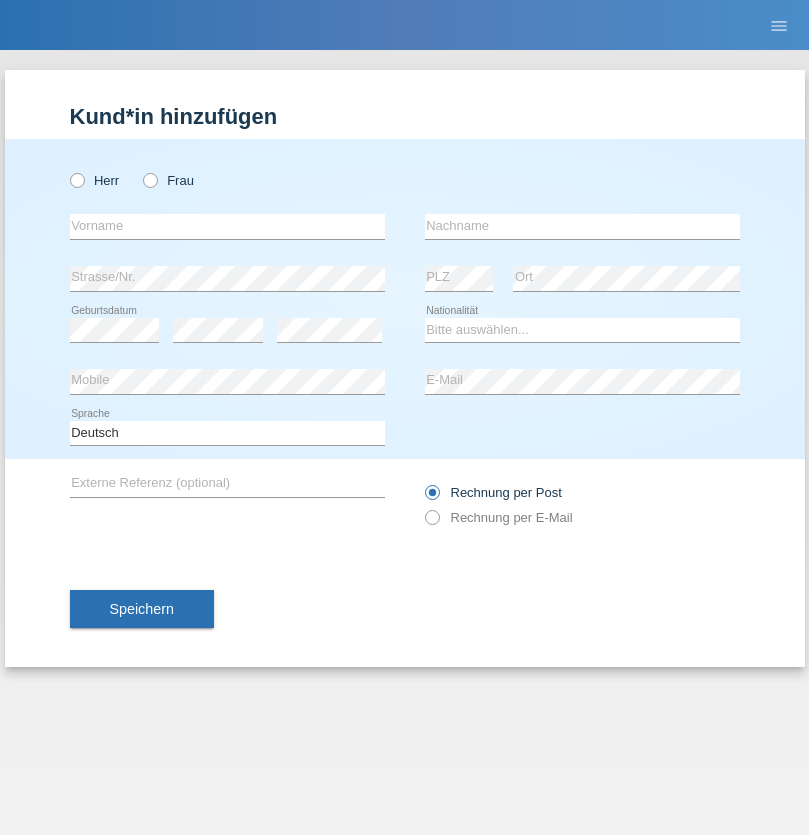 scroll, scrollTop: 0, scrollLeft: 0, axis: both 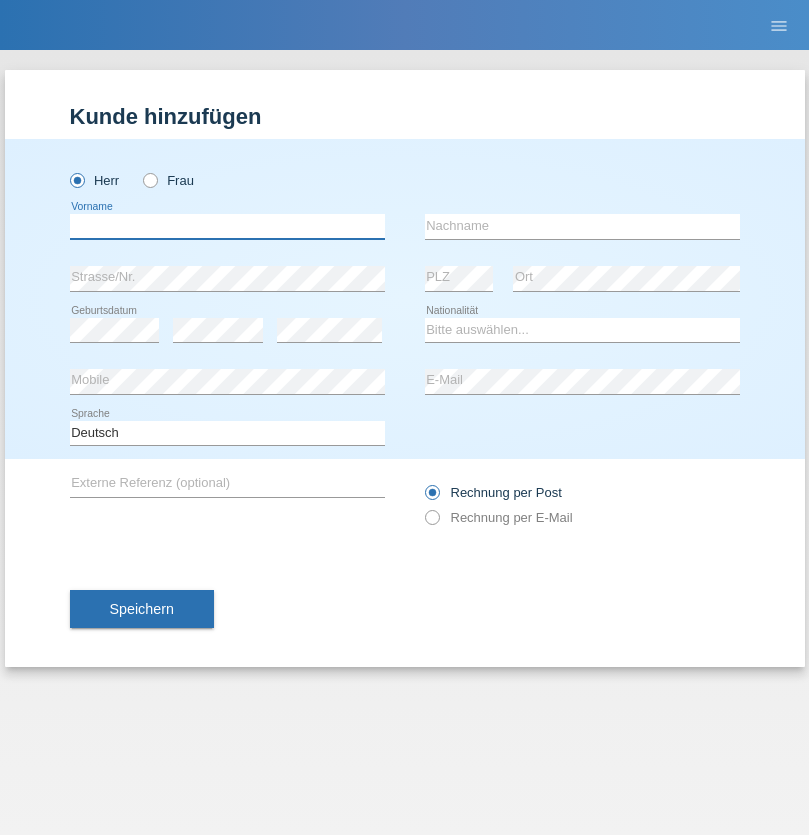 click at bounding box center [227, 226] 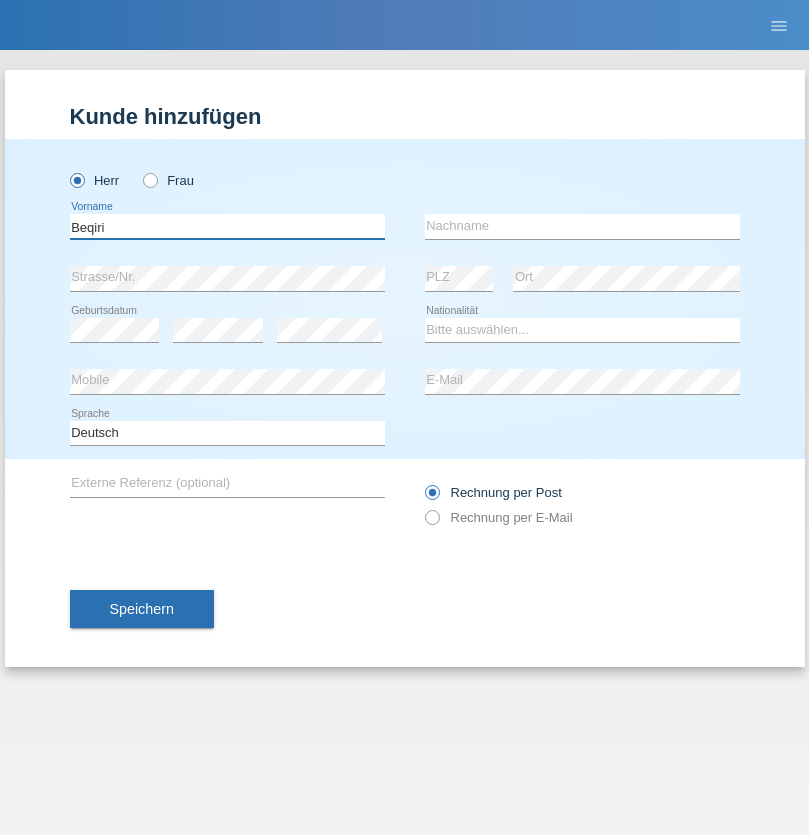 type on "Beqiri" 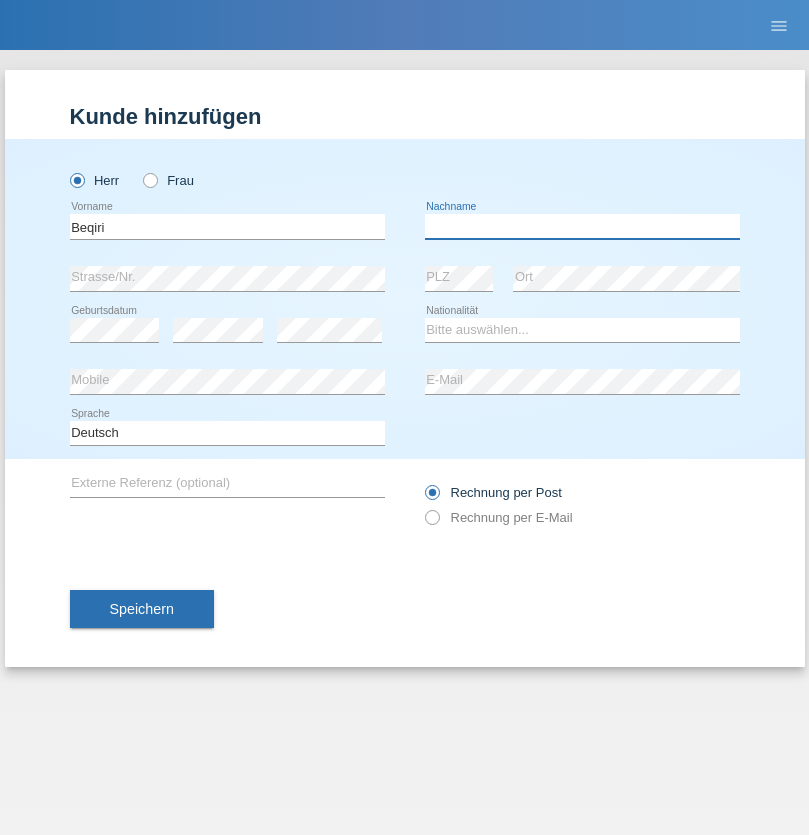 click at bounding box center (582, 226) 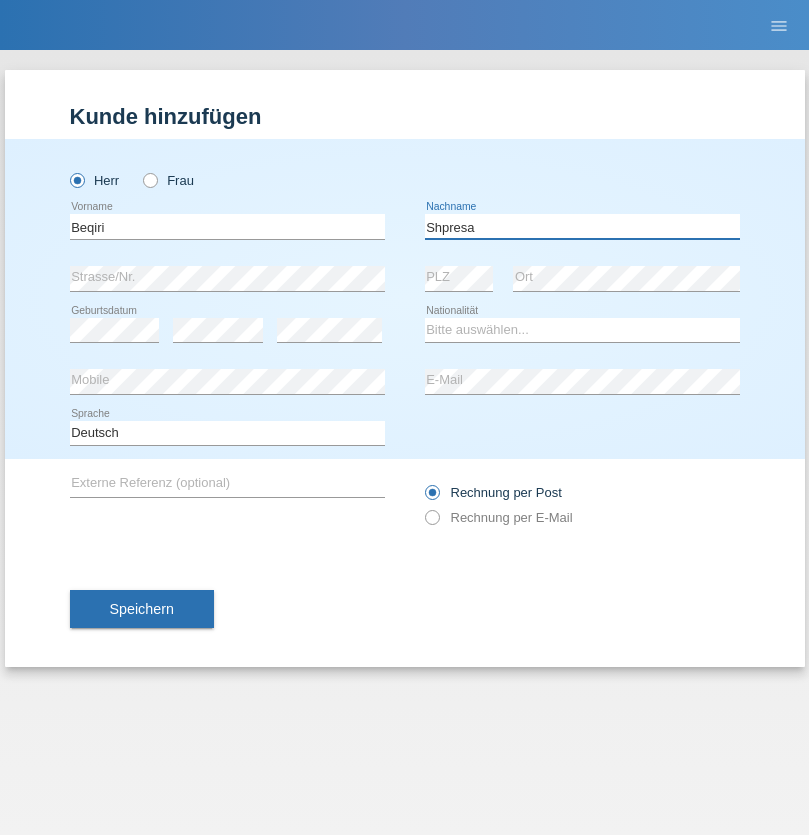 type on "Shpresa" 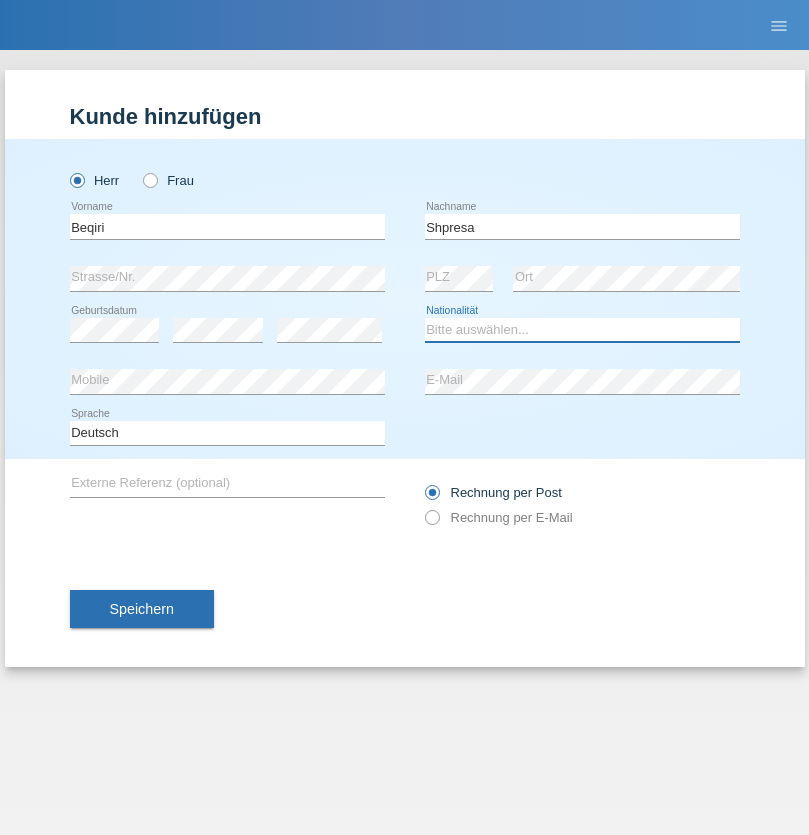 select on "XK" 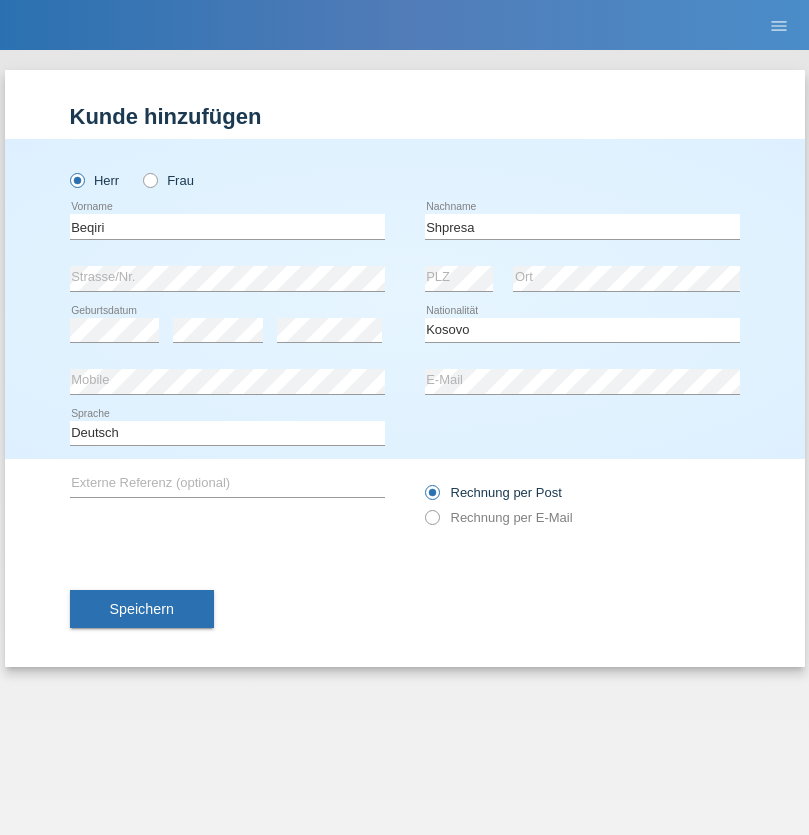 select on "C" 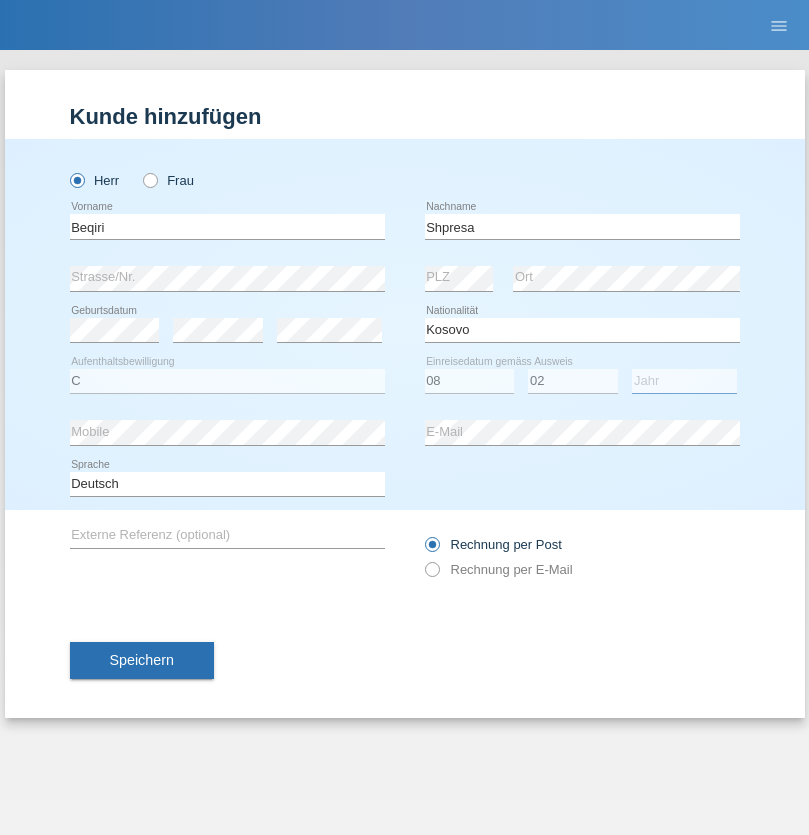 select on "1979" 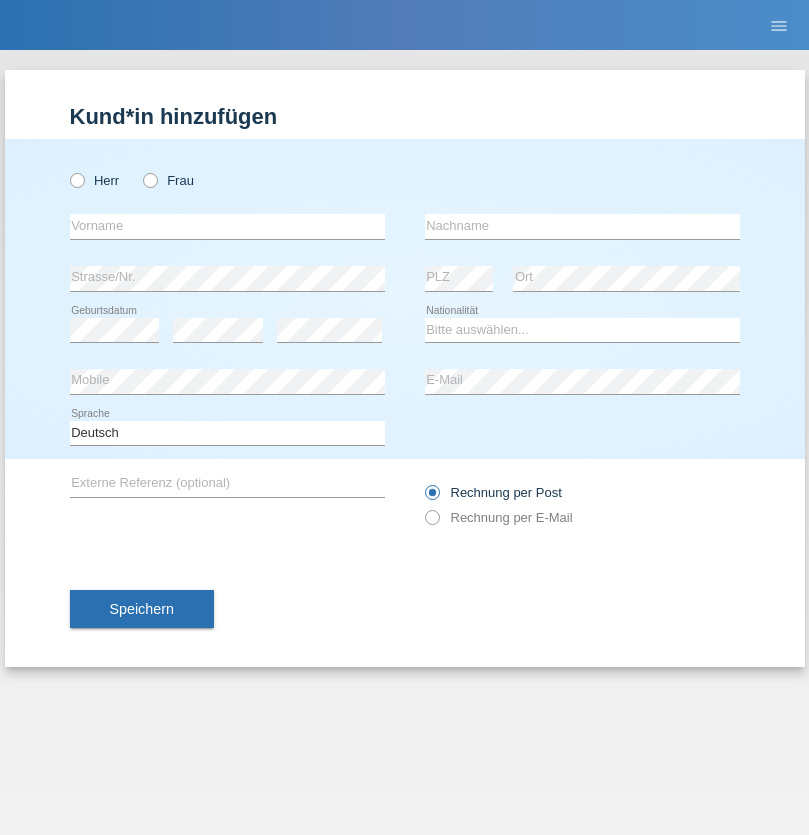 scroll, scrollTop: 0, scrollLeft: 0, axis: both 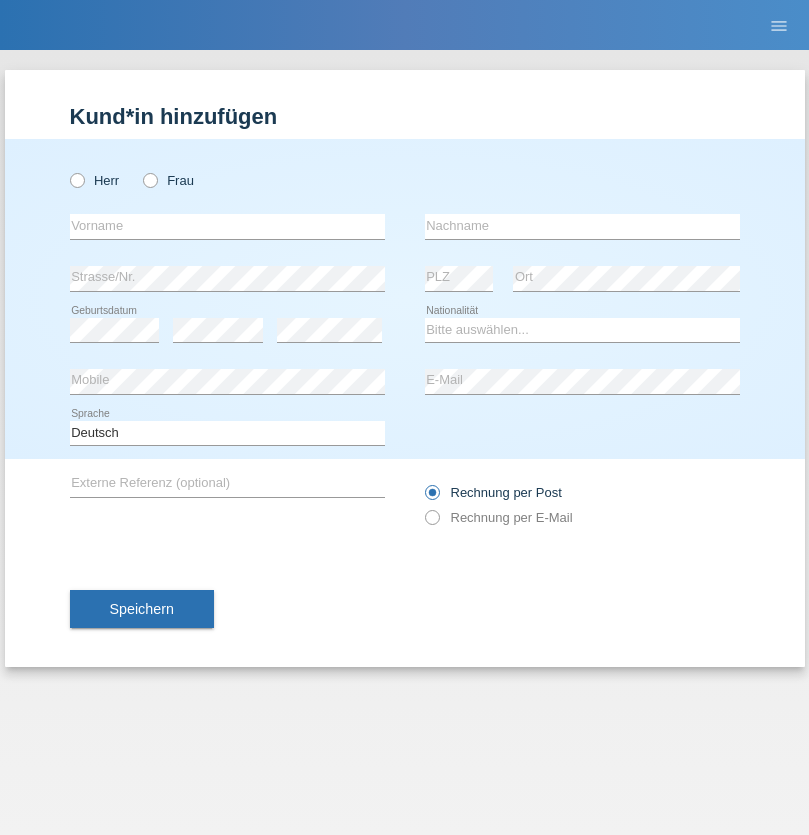 radio on "true" 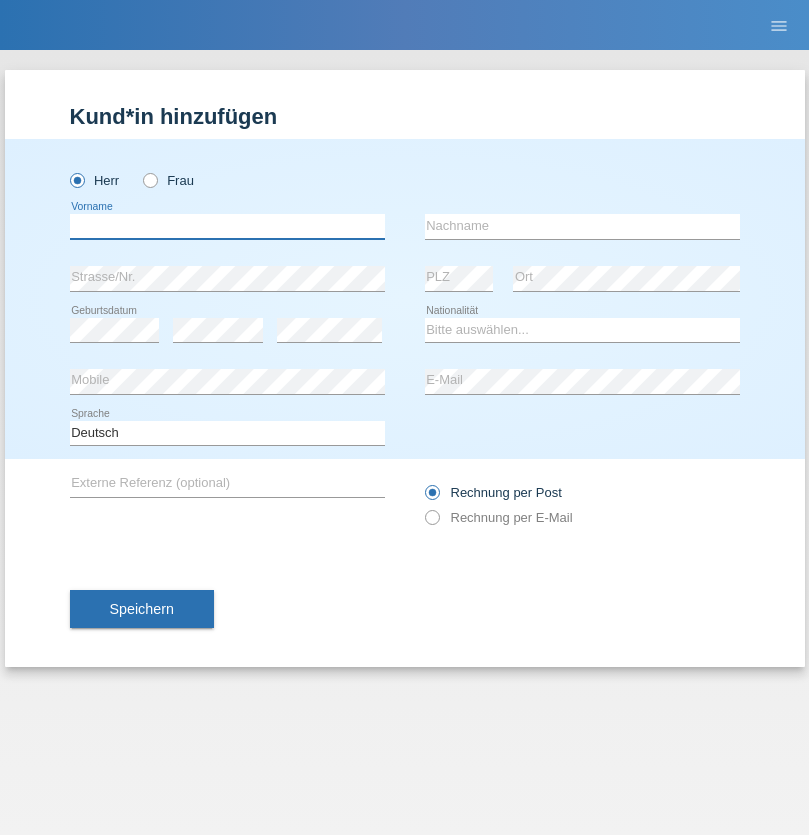 click at bounding box center [227, 226] 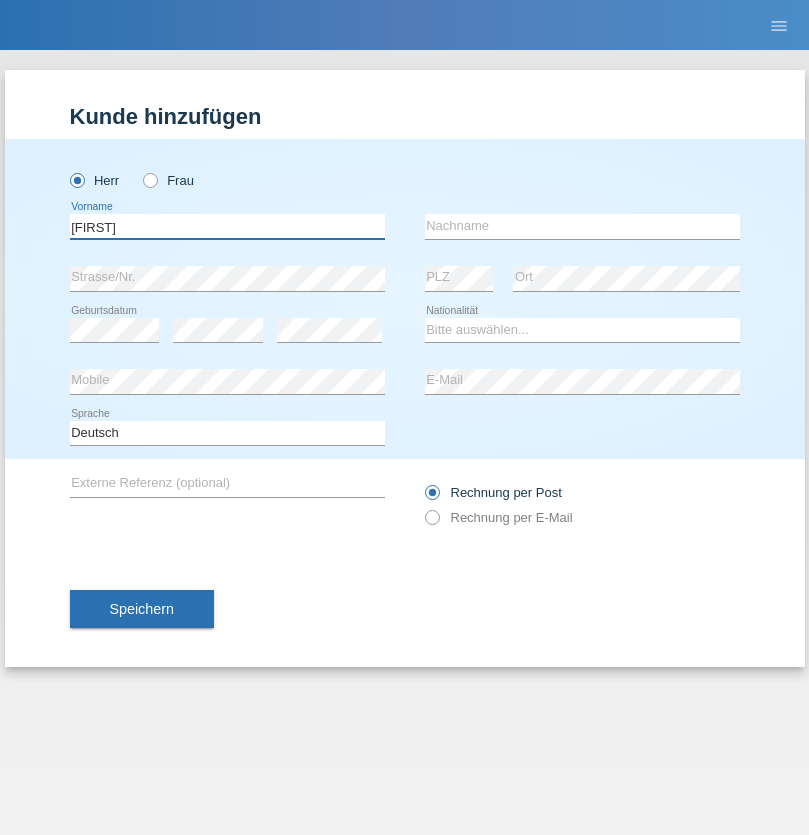 type on "[FIRST]" 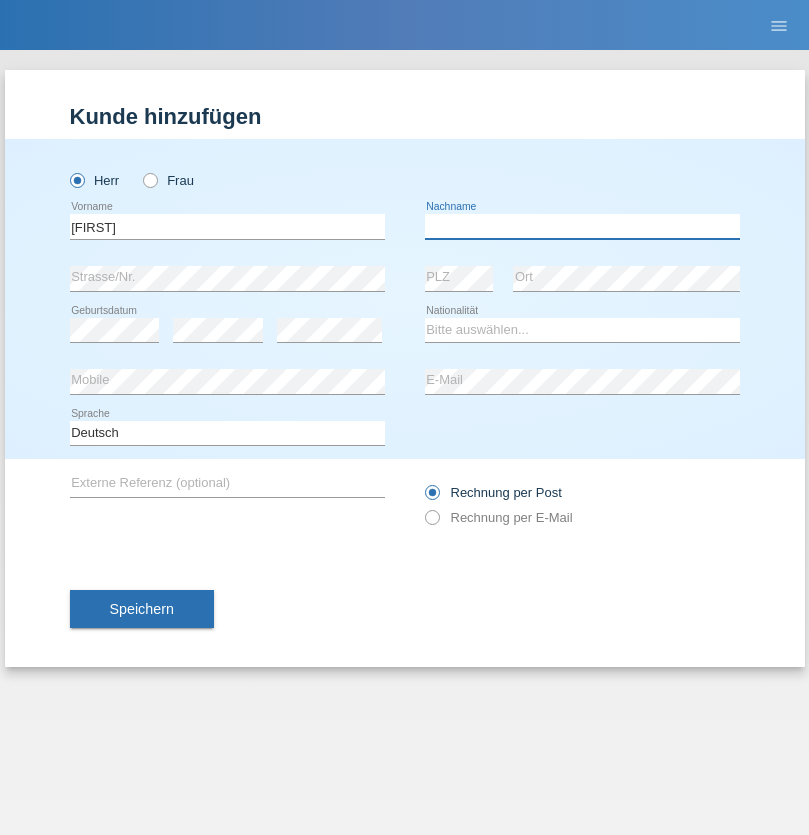 click at bounding box center (582, 226) 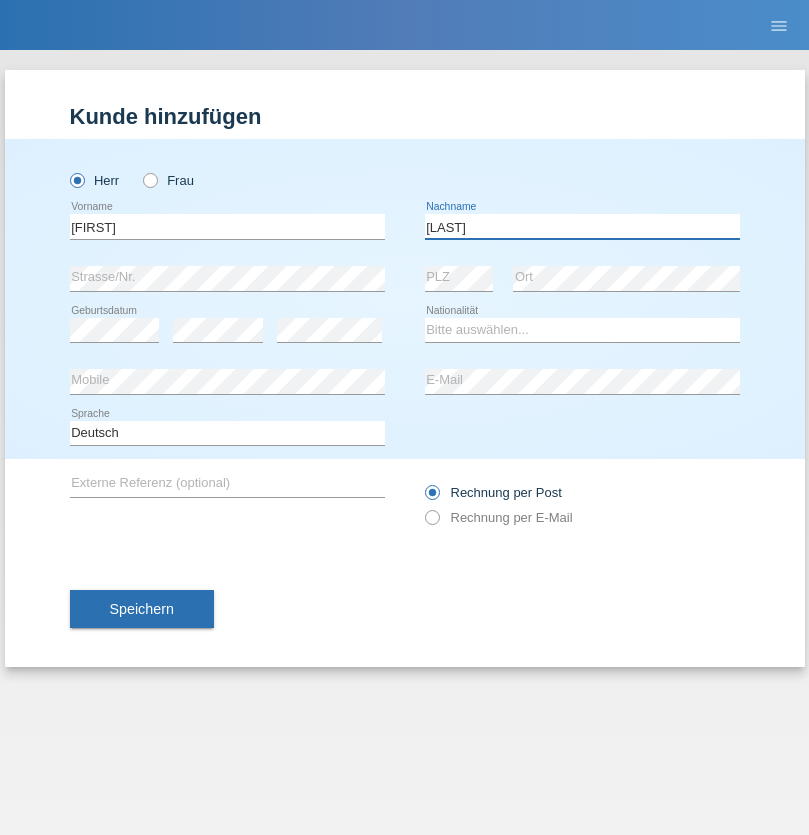 type on "[LAST]" 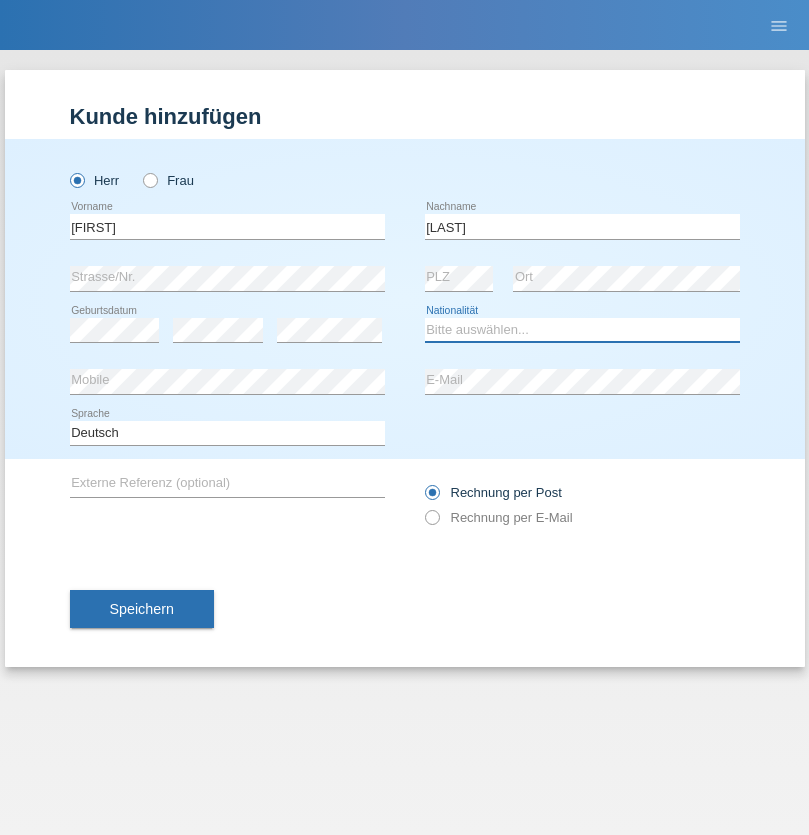 select on "CH" 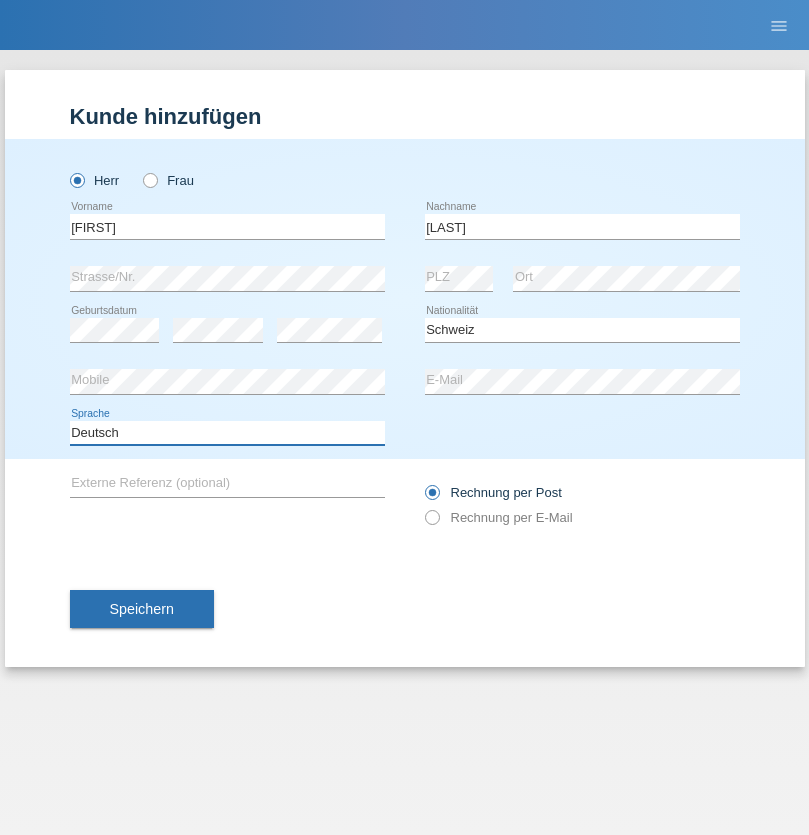 select on "en" 